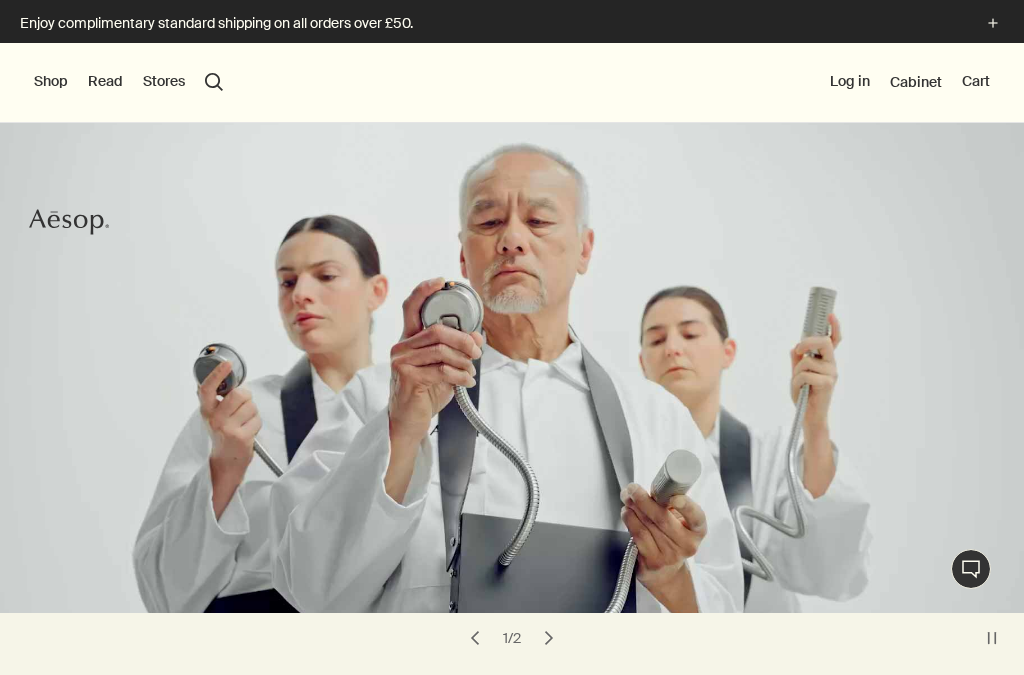 scroll, scrollTop: 0, scrollLeft: 0, axis: both 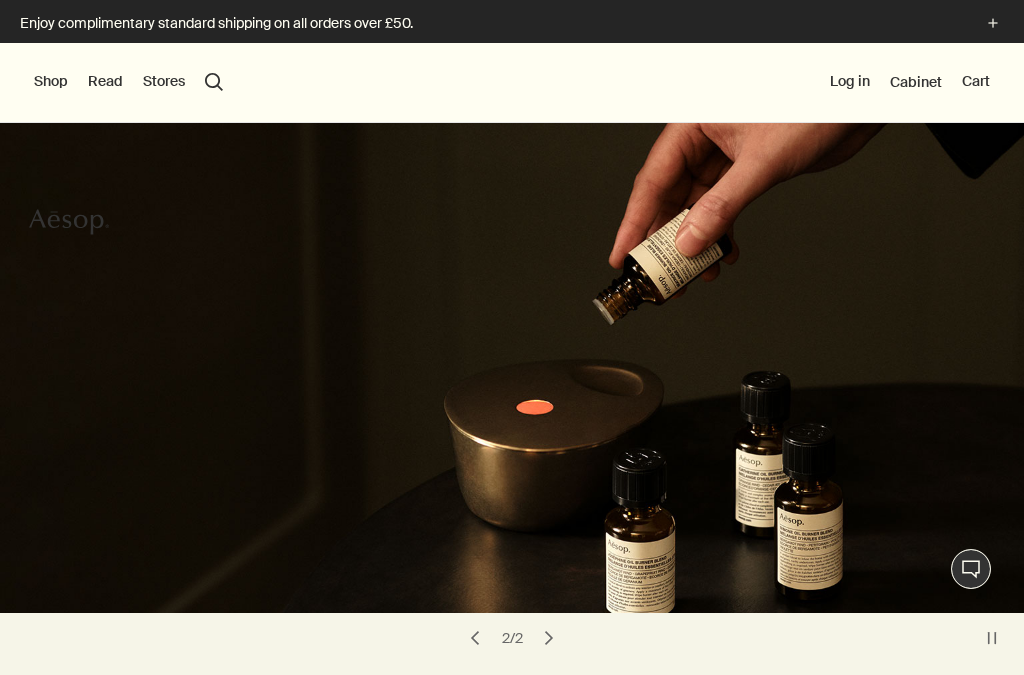 click on "Shop" at bounding box center (51, 82) 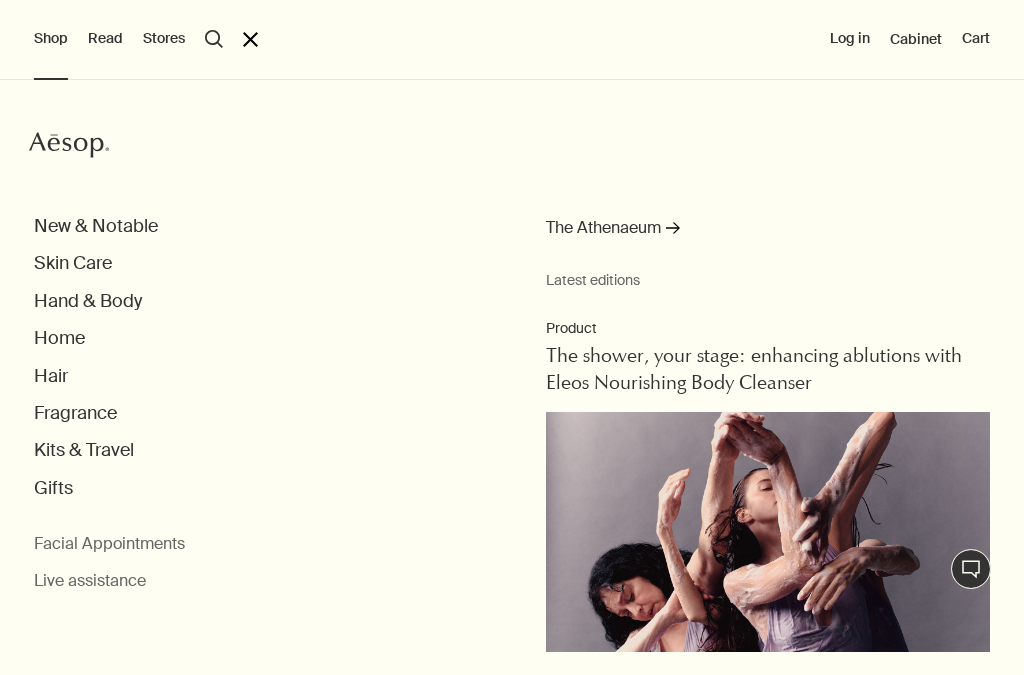 click on "Home" at bounding box center (59, 338) 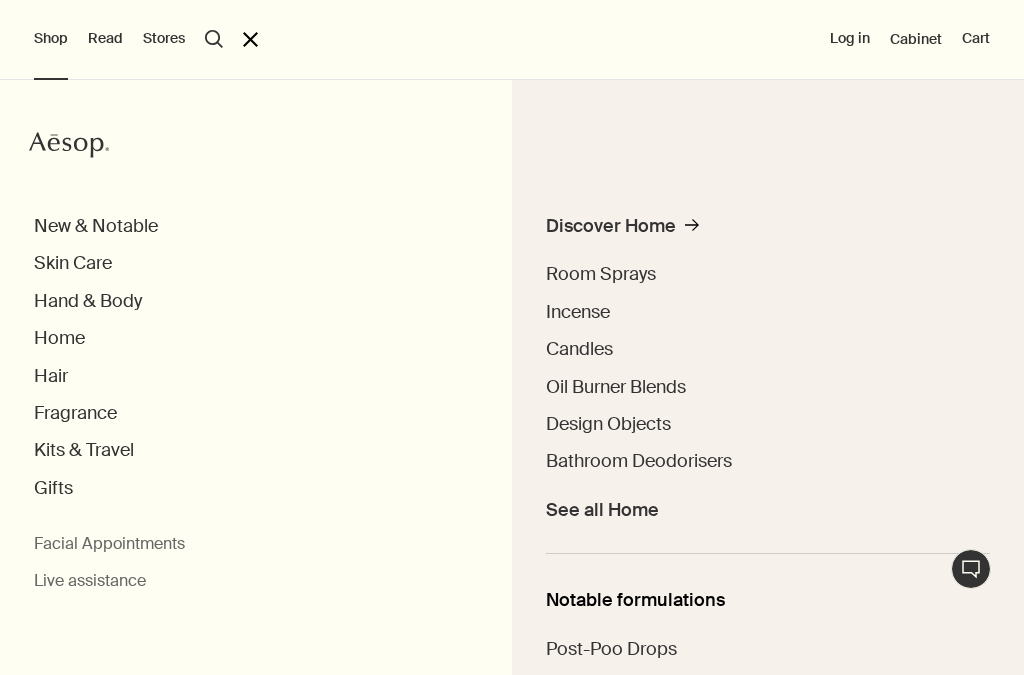 click on "Home" at bounding box center [59, 338] 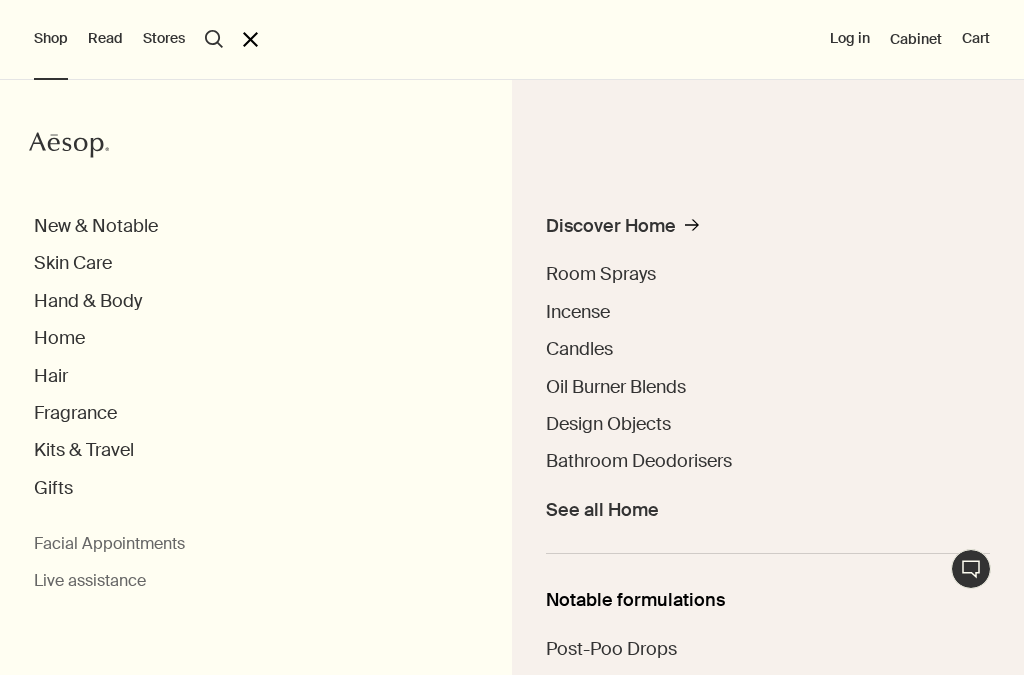 click on "See all Home" at bounding box center [602, 510] 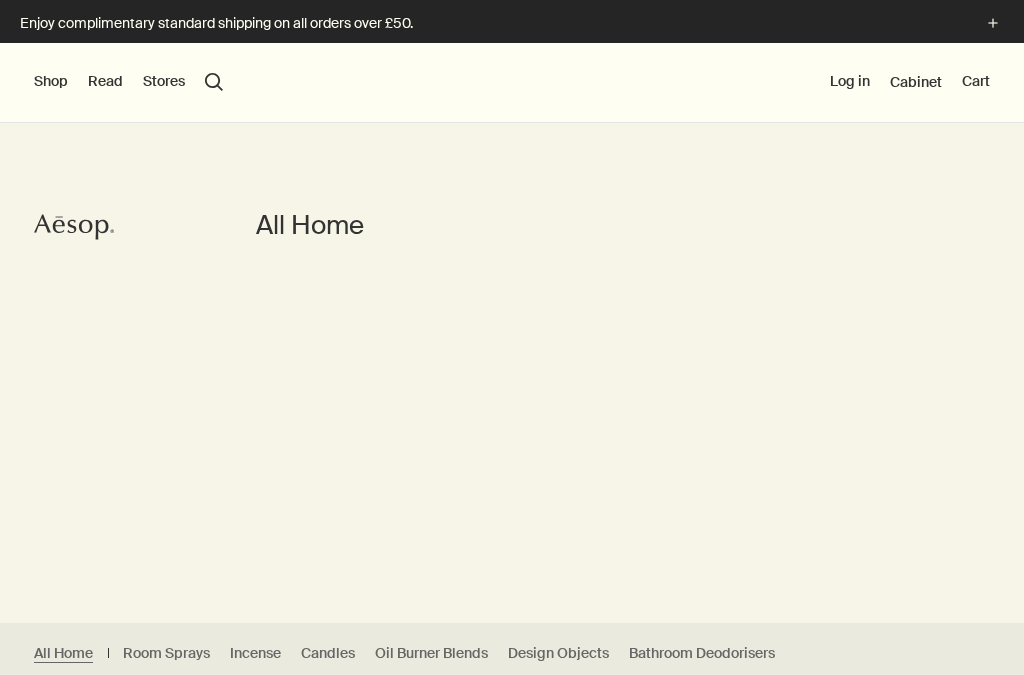 scroll, scrollTop: 0, scrollLeft: 0, axis: both 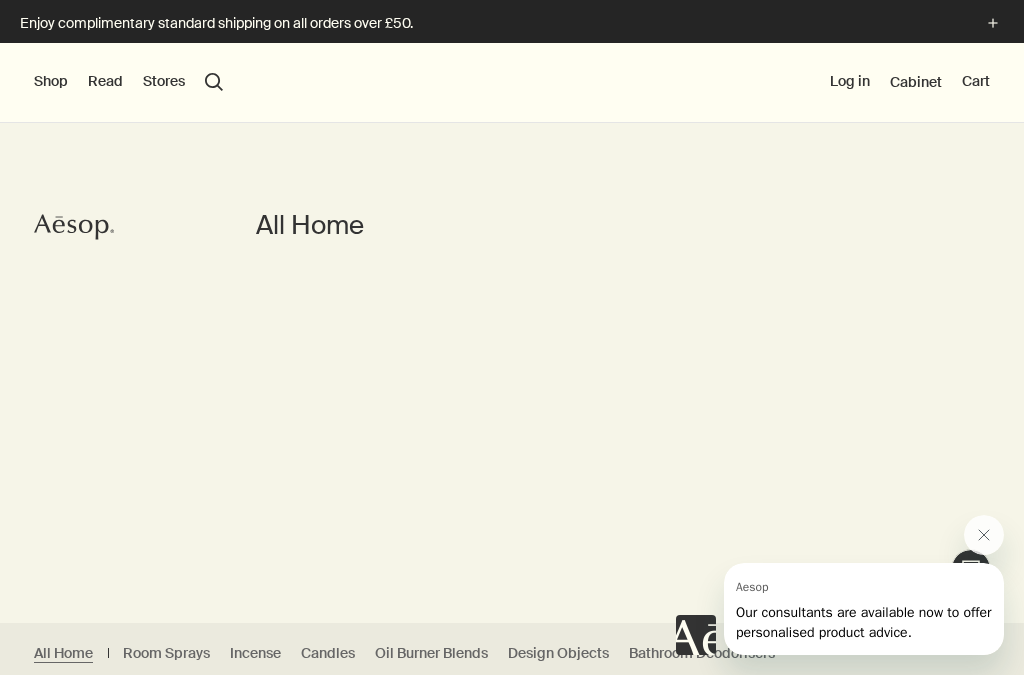 click on "Shop" at bounding box center [51, 82] 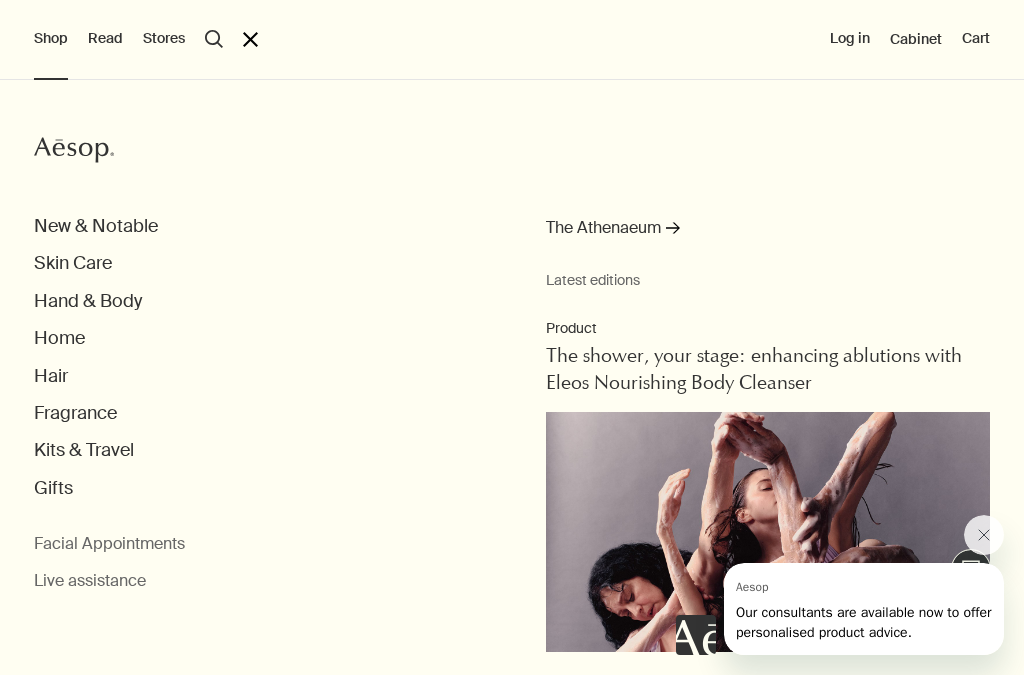 click on "Skin Care" at bounding box center (73, 263) 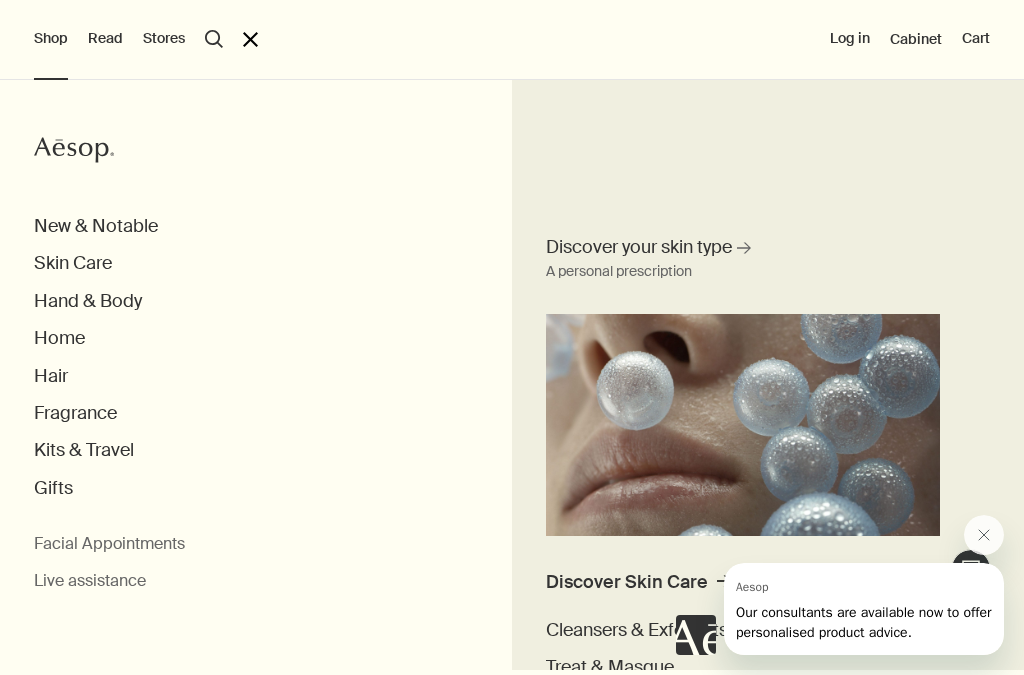 click at bounding box center [984, 535] 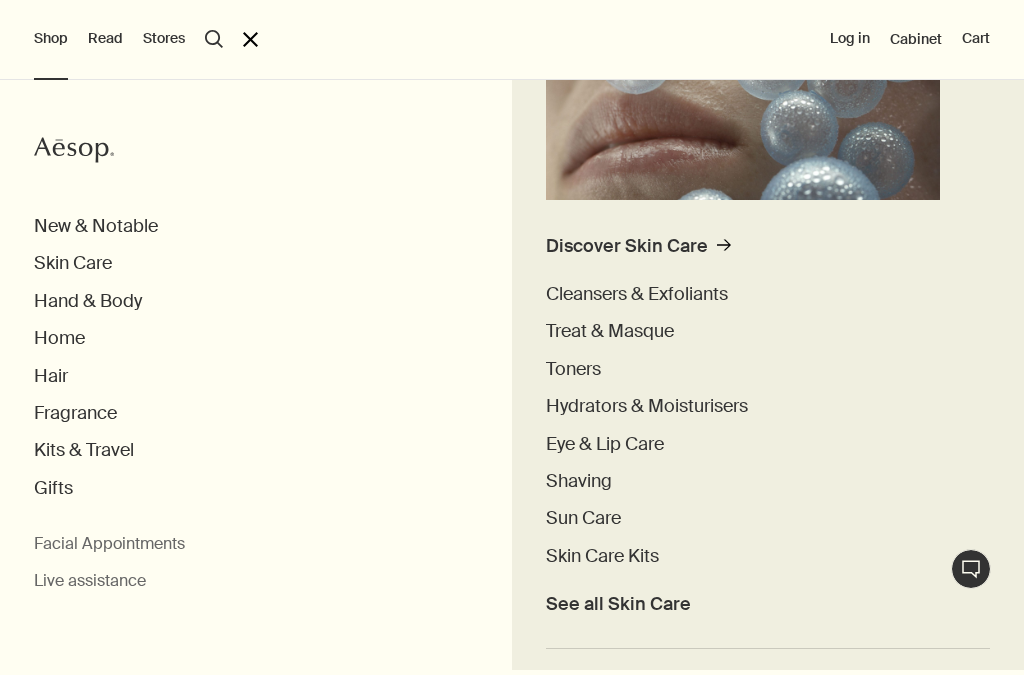 scroll, scrollTop: 361, scrollLeft: 0, axis: vertical 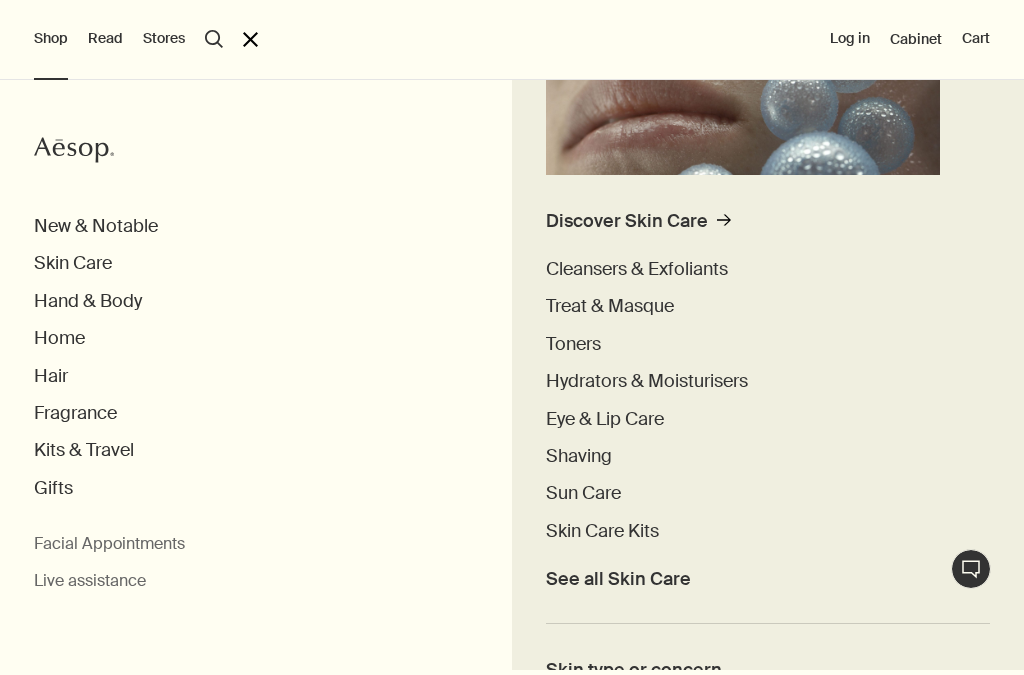 click on "See all Skin Care" at bounding box center (618, 579) 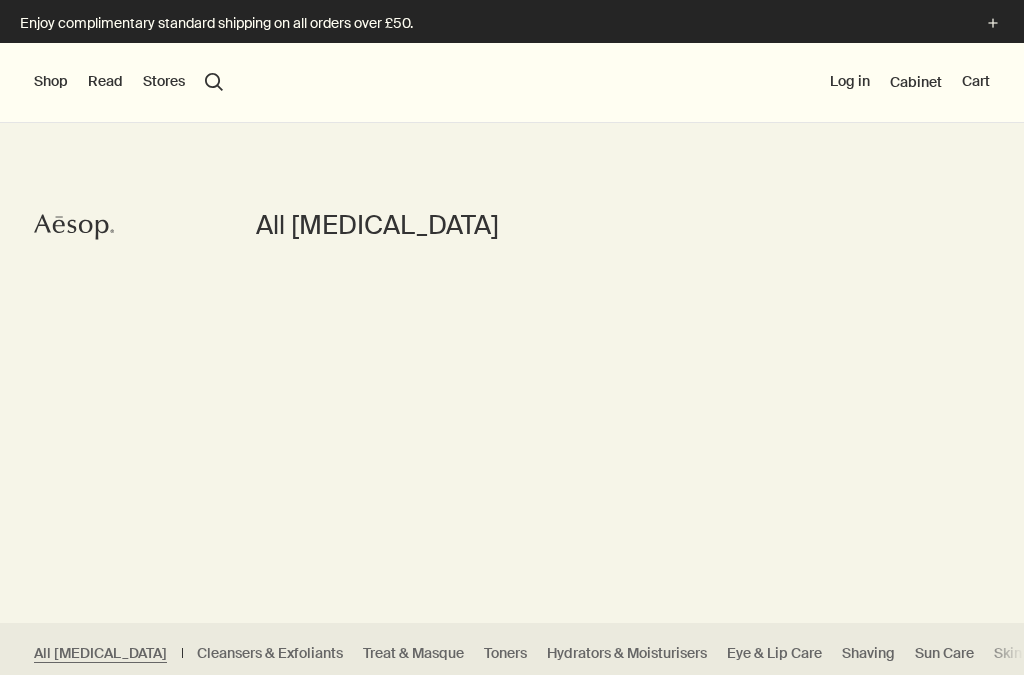 scroll, scrollTop: 0, scrollLeft: 0, axis: both 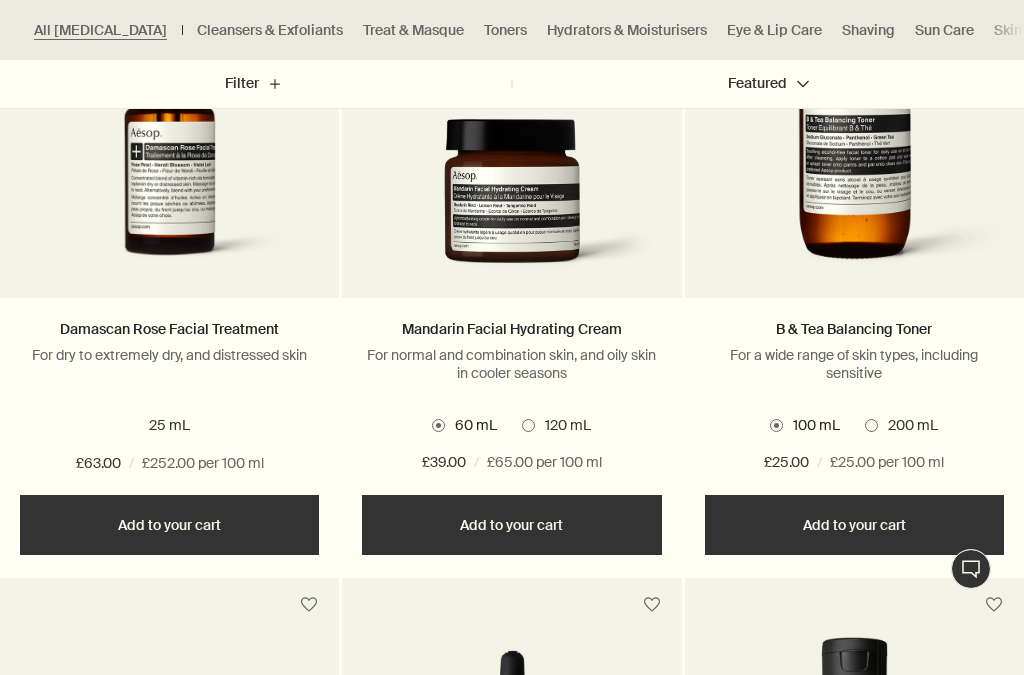 click at bounding box center [871, 425] 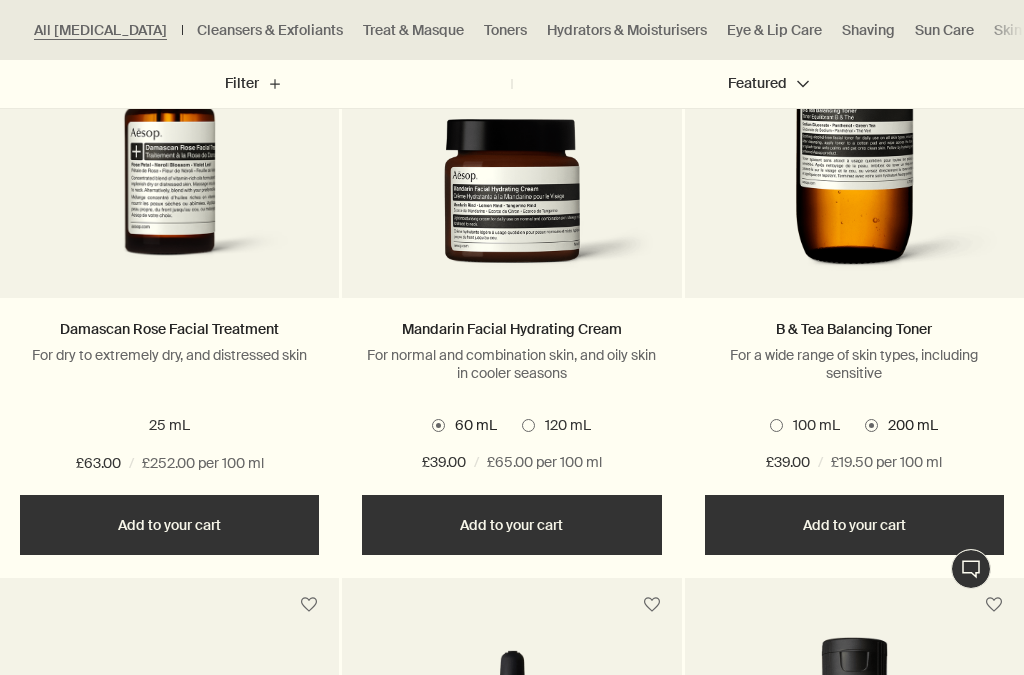 click on "Add Add to your cart" at bounding box center (854, 525) 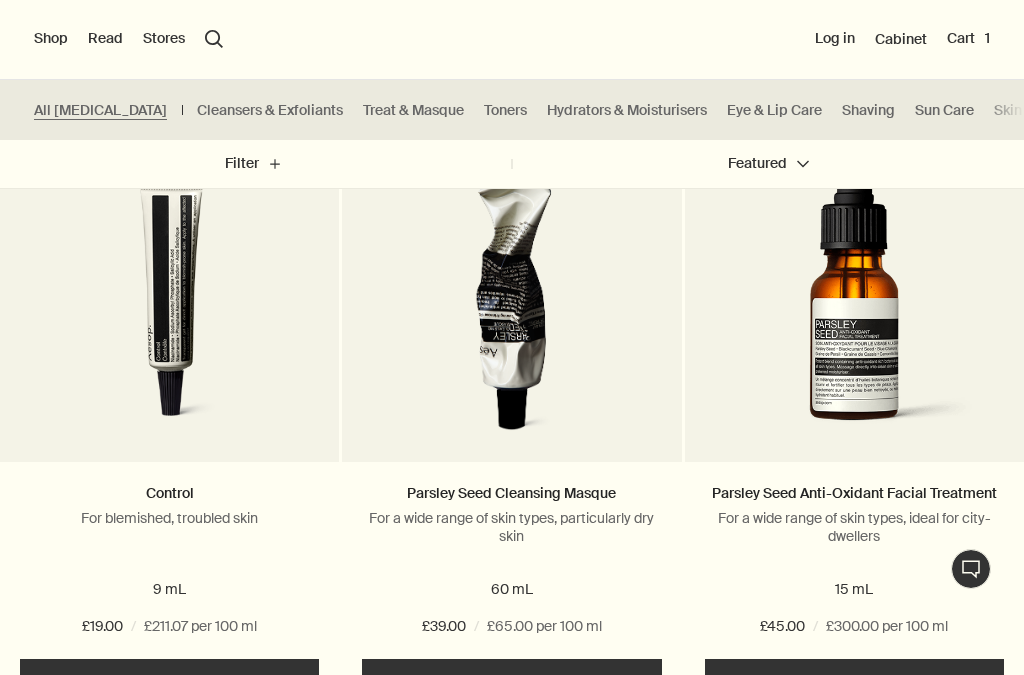 scroll, scrollTop: 8755, scrollLeft: 0, axis: vertical 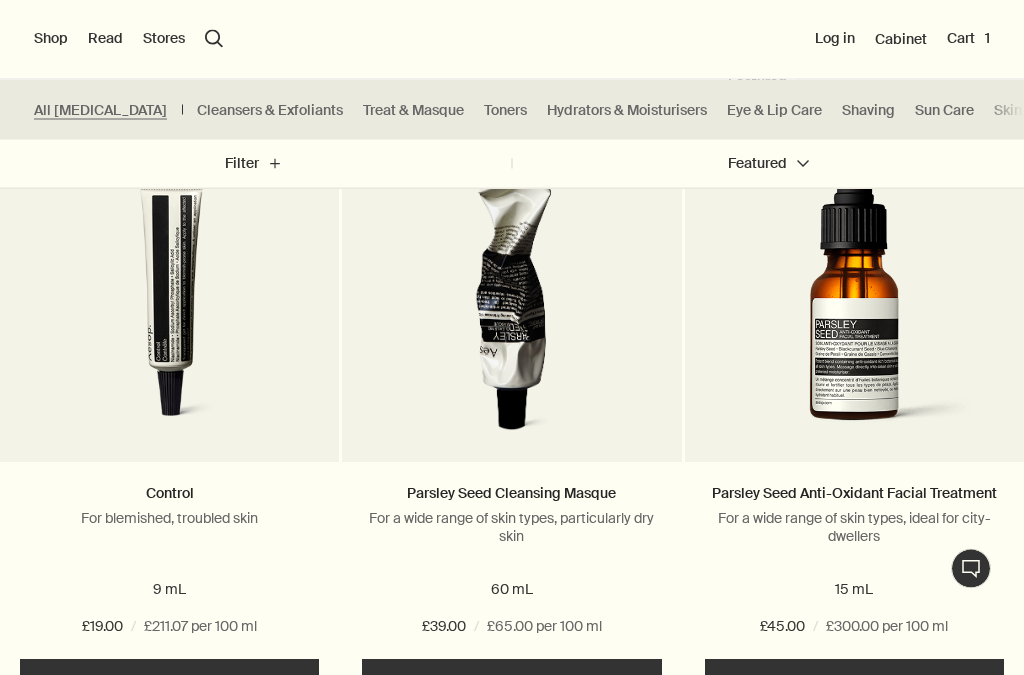 click on "Treat & Masque" at bounding box center [413, 110] 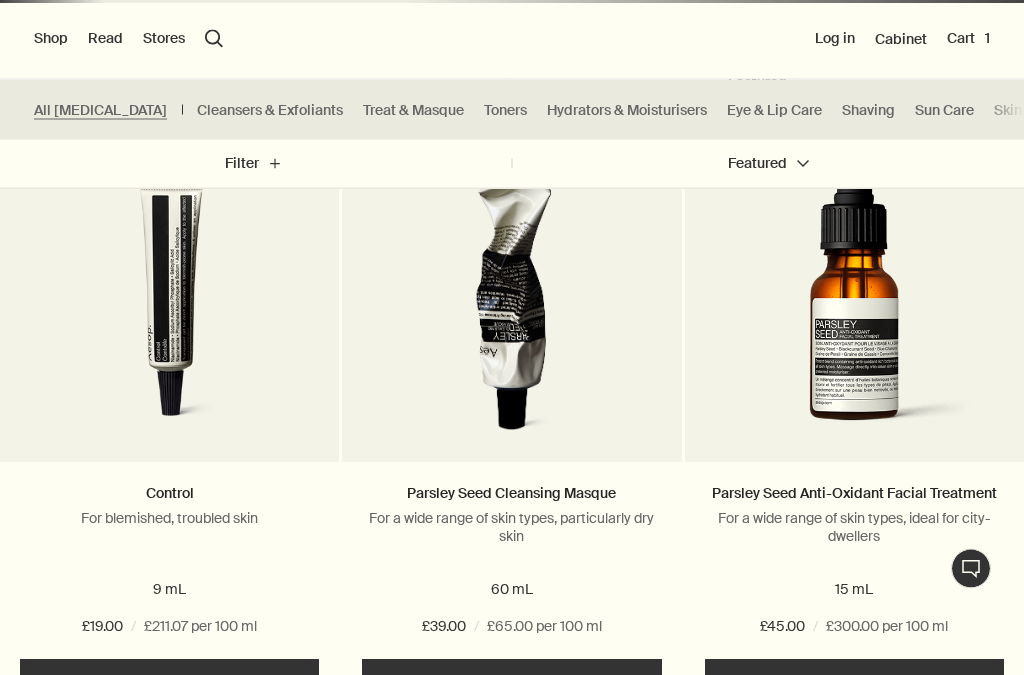 scroll, scrollTop: 8756, scrollLeft: 0, axis: vertical 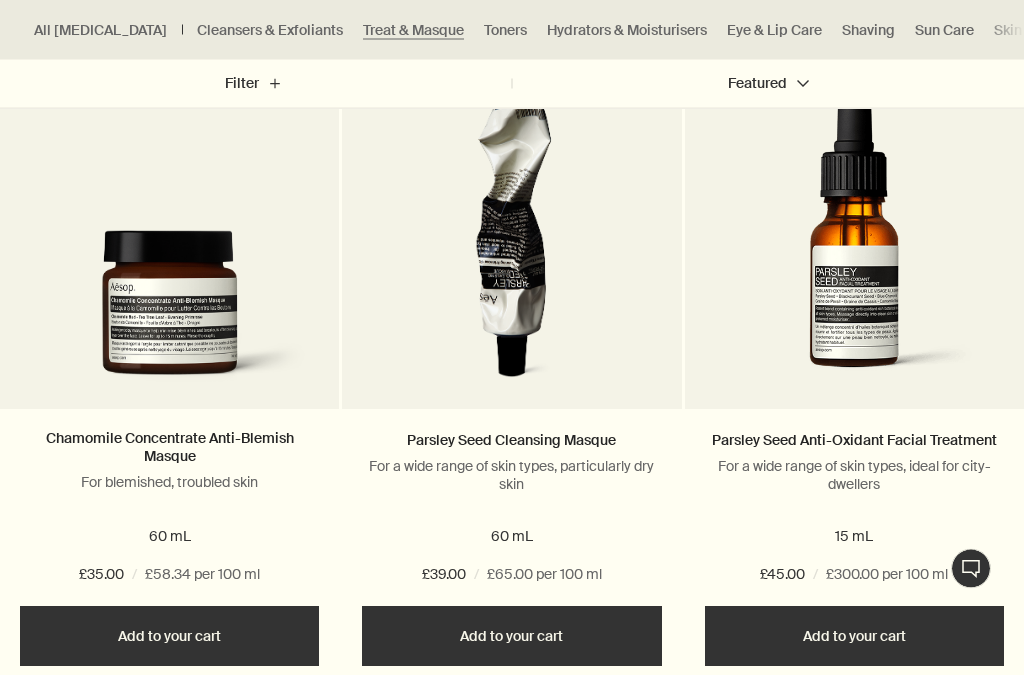 click at bounding box center [512, 235] 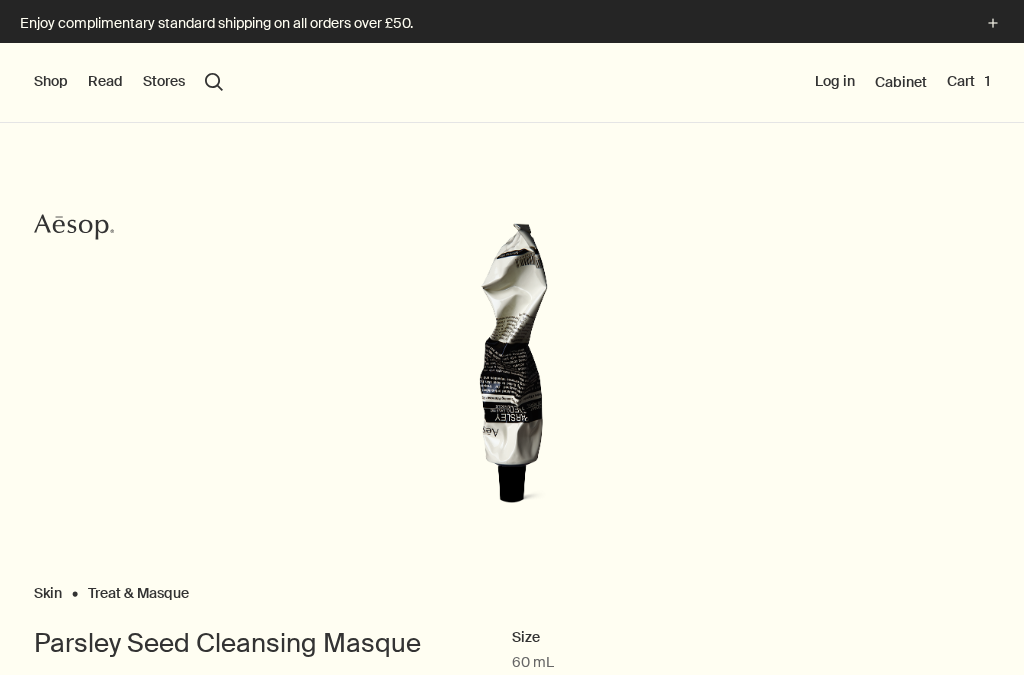 scroll, scrollTop: 0, scrollLeft: 0, axis: both 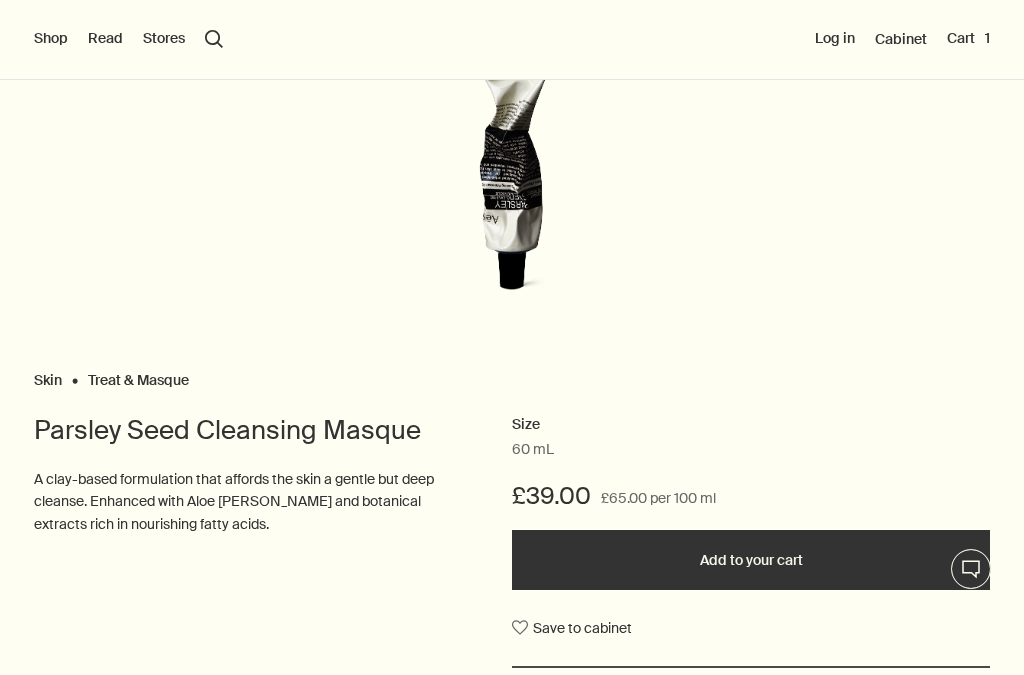 click on "Add to your cart" at bounding box center (751, 560) 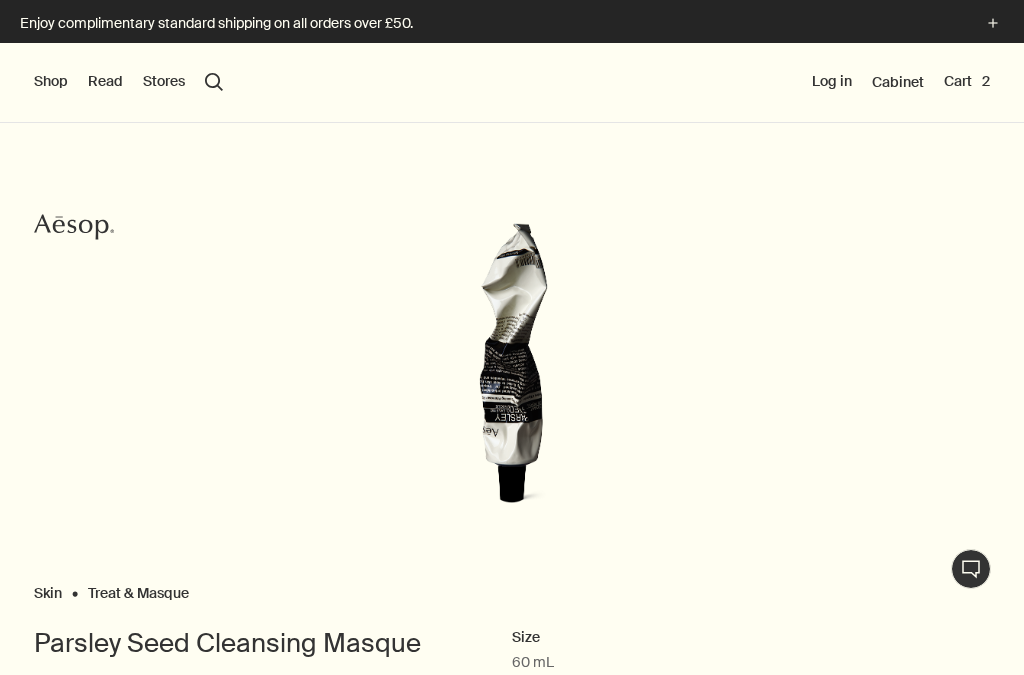 scroll, scrollTop: 0, scrollLeft: 0, axis: both 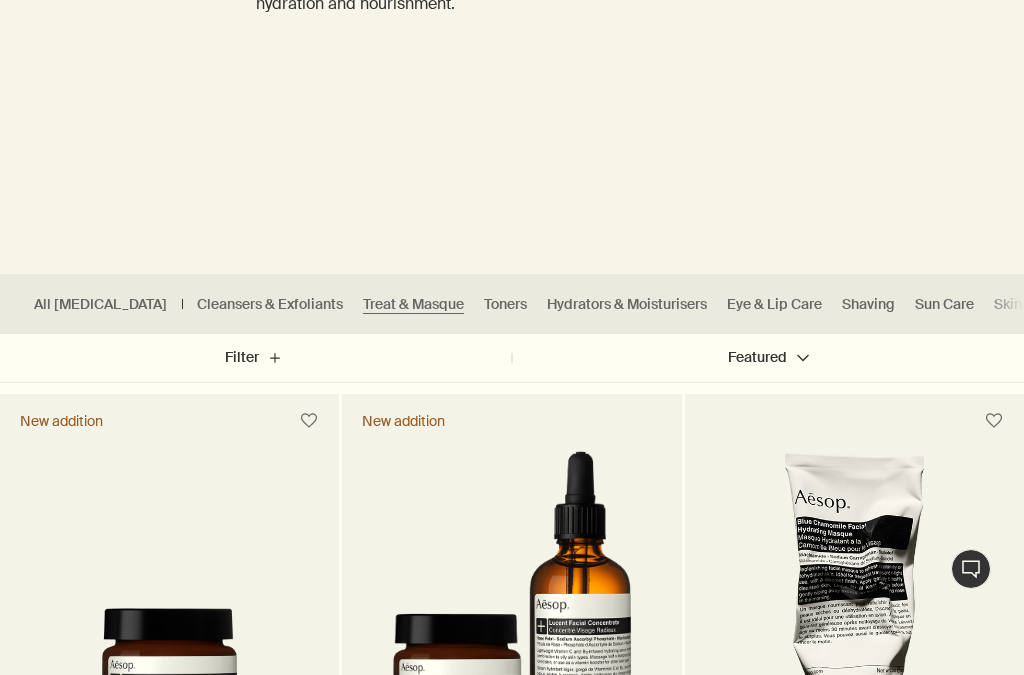 click on "Sun Care" at bounding box center (944, 304) 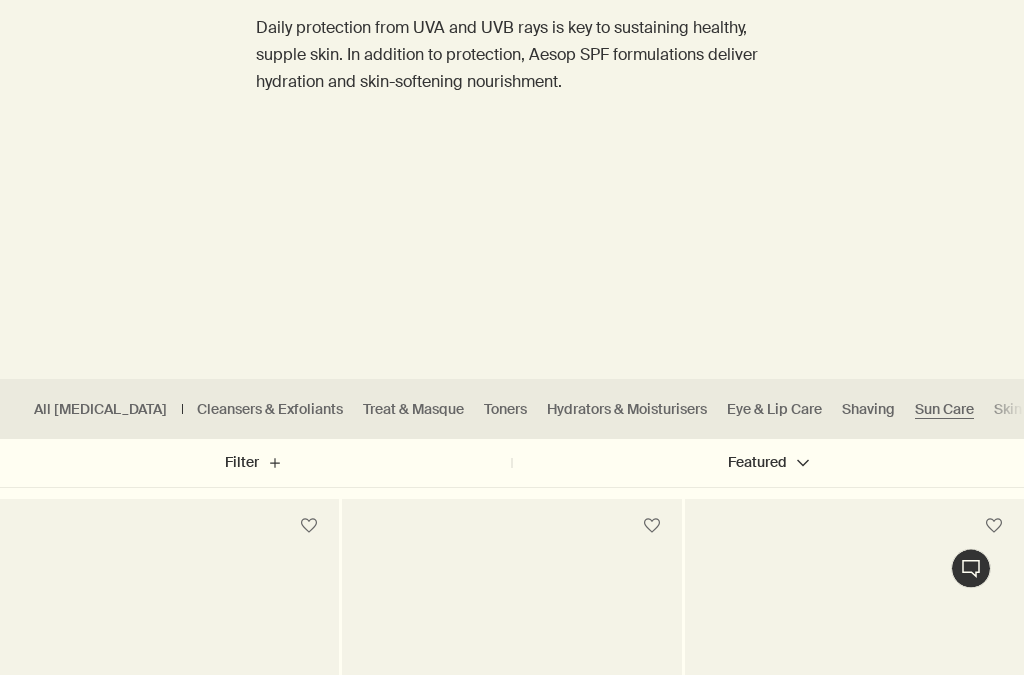 scroll, scrollTop: 243, scrollLeft: 0, axis: vertical 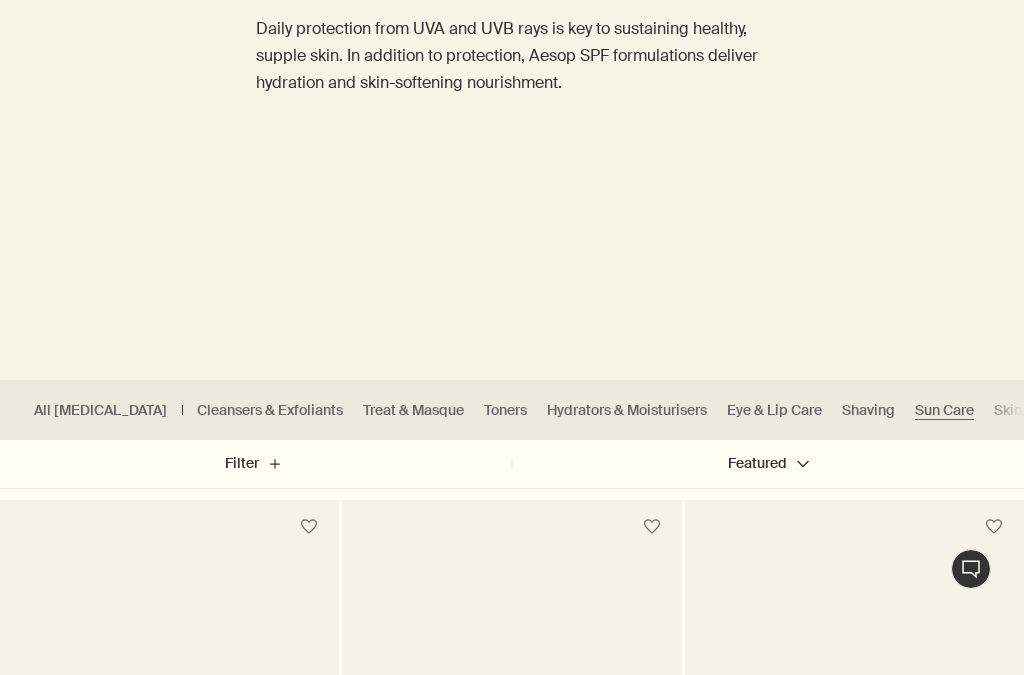 click on "Skin Care Kits" at bounding box center [1039, 410] 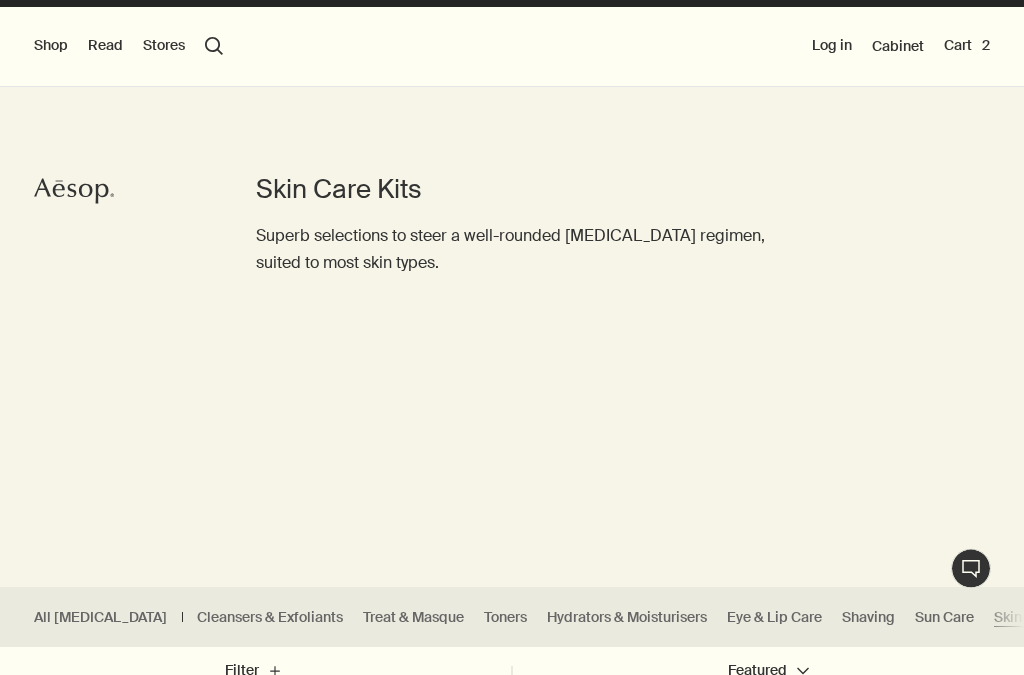 scroll, scrollTop: 0, scrollLeft: 0, axis: both 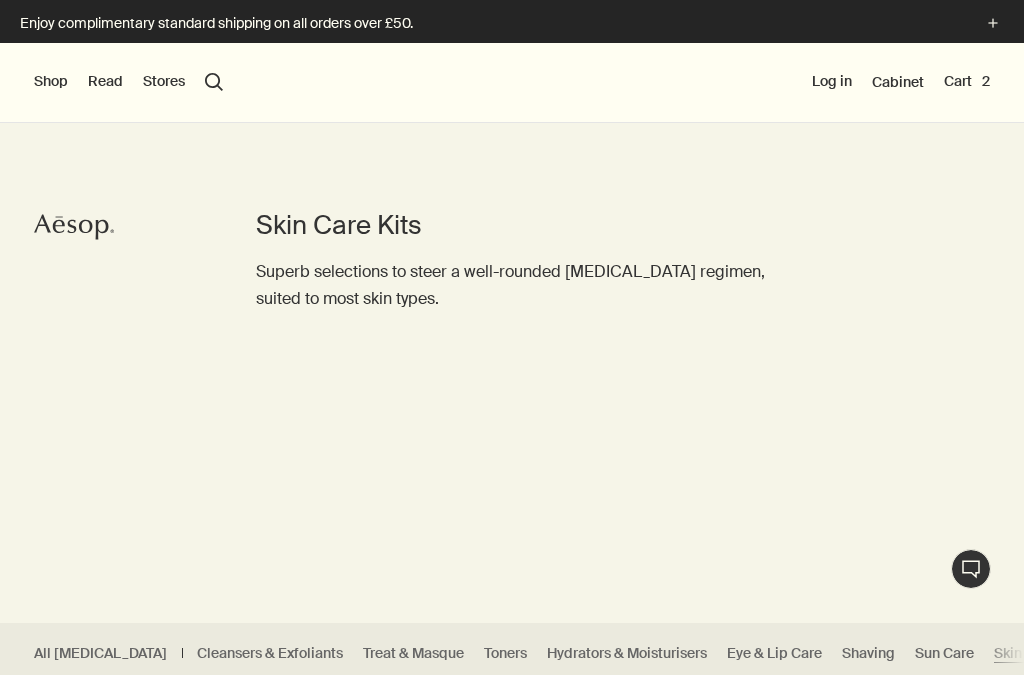 click on "Shop" at bounding box center (51, 82) 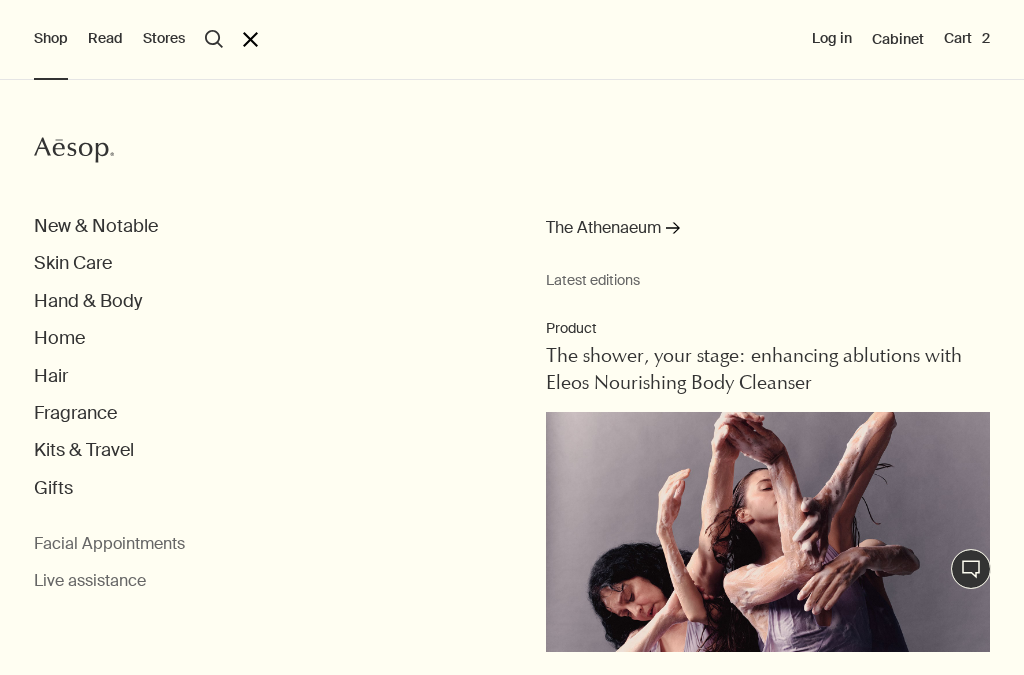 click on "New & Notable" at bounding box center (96, 226) 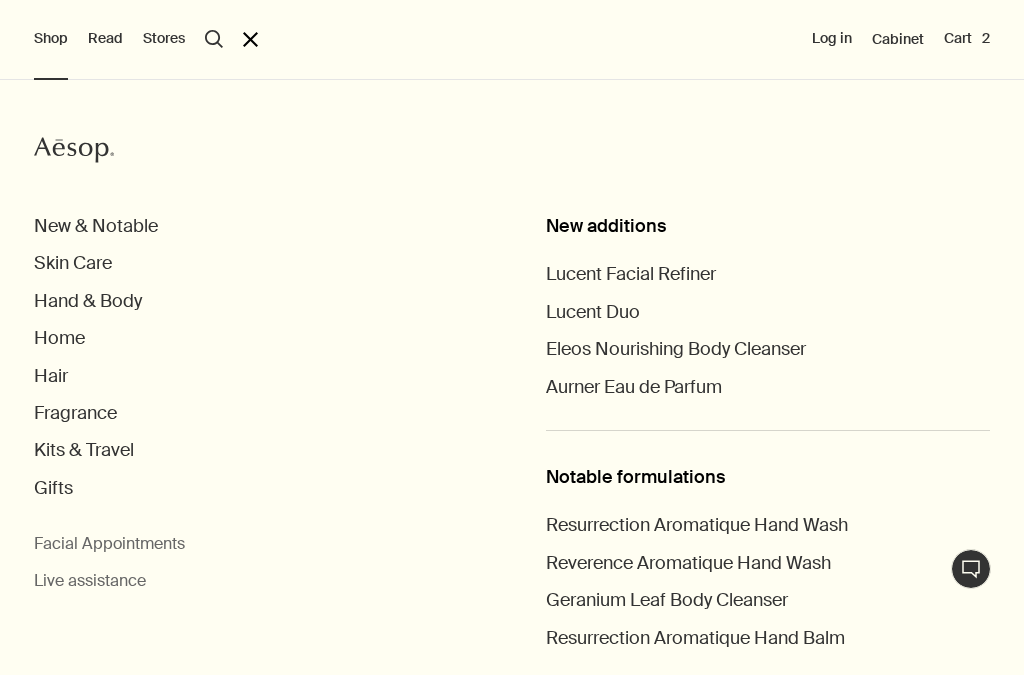 scroll, scrollTop: 0, scrollLeft: 0, axis: both 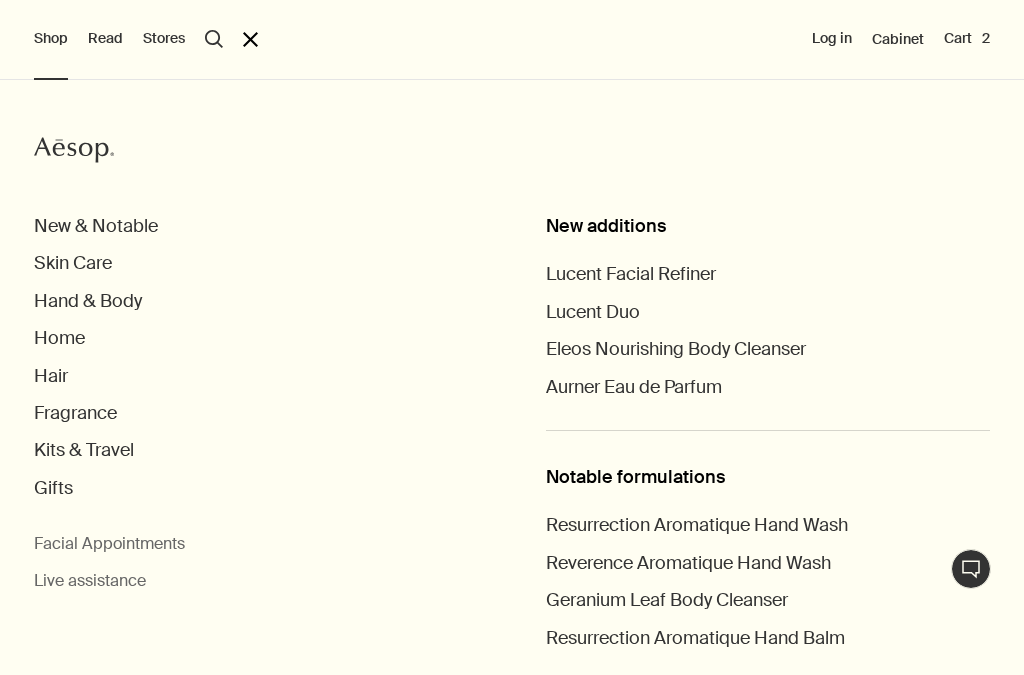 click on "Hand & Body" at bounding box center [88, 301] 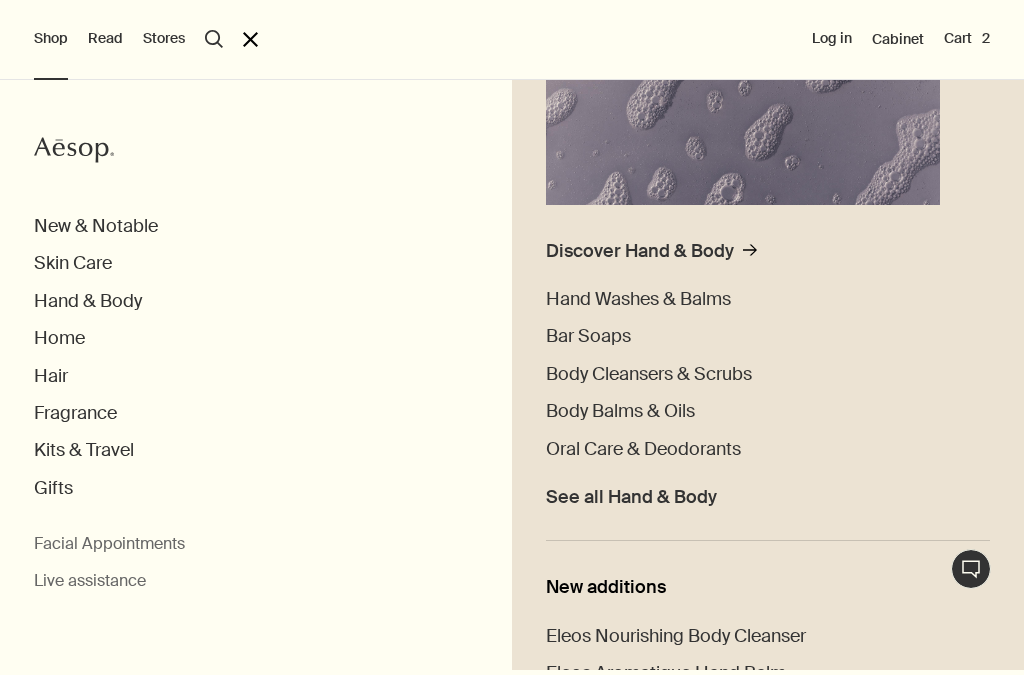 scroll, scrollTop: 307, scrollLeft: 0, axis: vertical 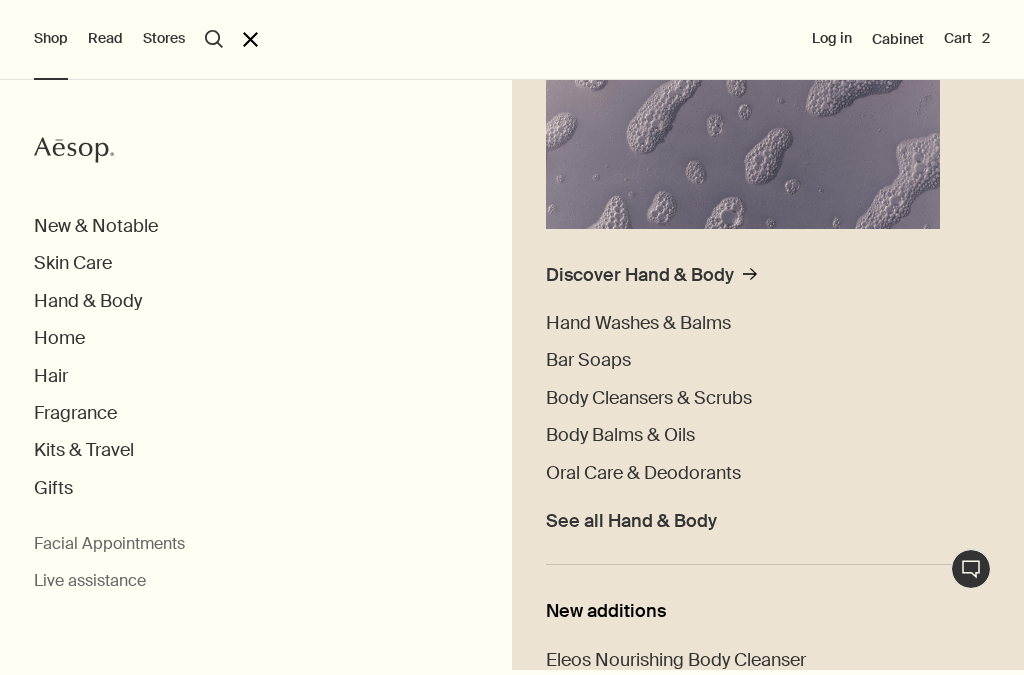 click on "Bar Soaps" at bounding box center (588, 360) 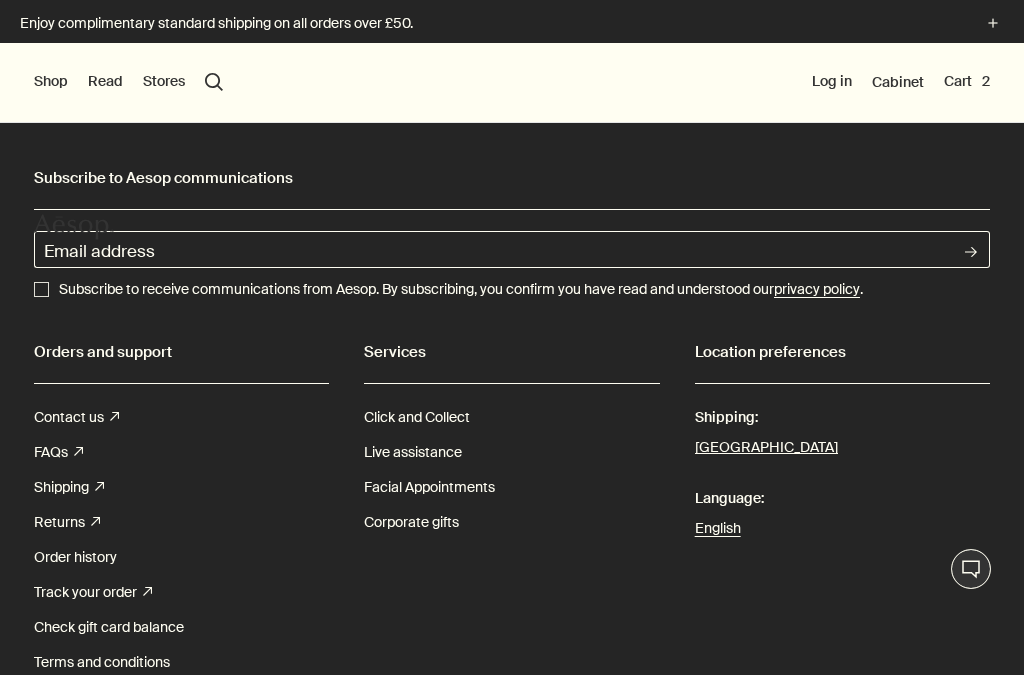 scroll, scrollTop: 0, scrollLeft: 0, axis: both 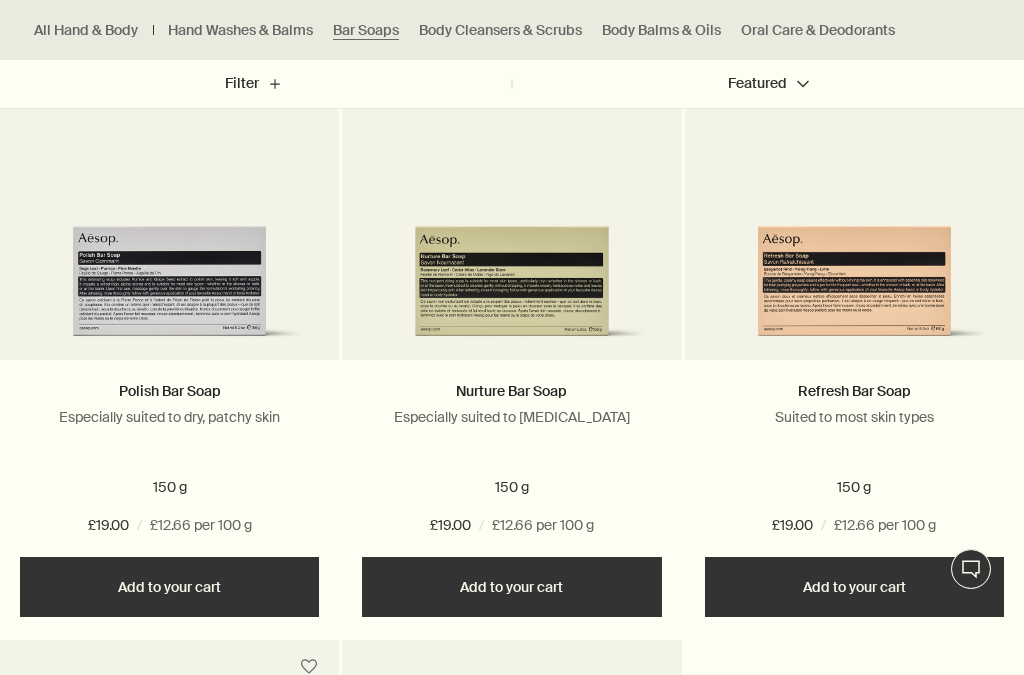 click on "Add Add to your cart" at bounding box center (511, 587) 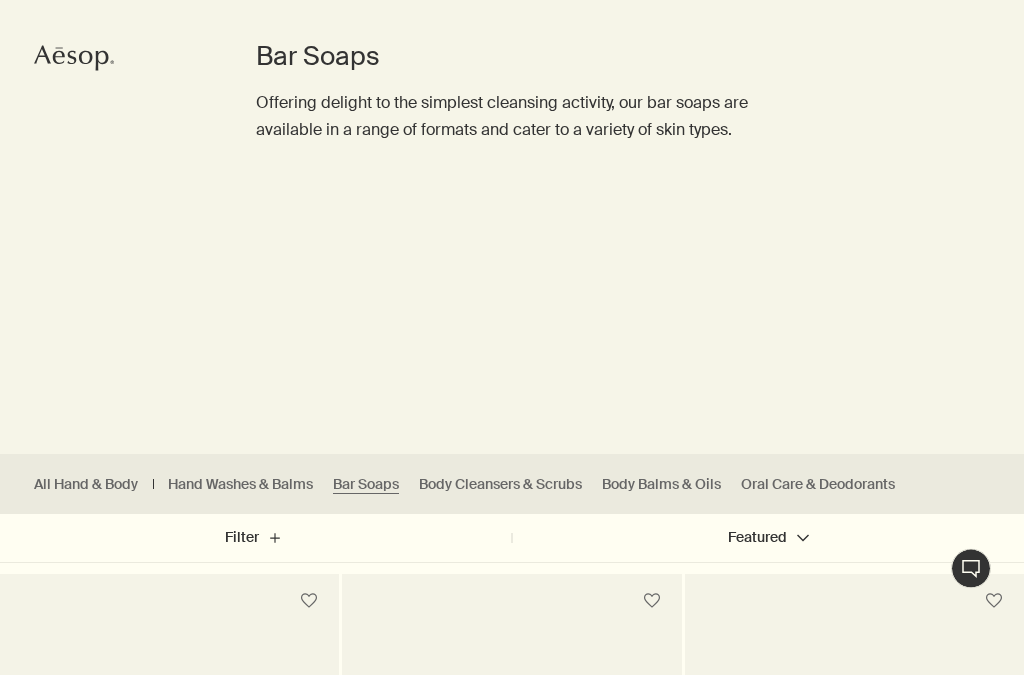 scroll, scrollTop: 169, scrollLeft: 0, axis: vertical 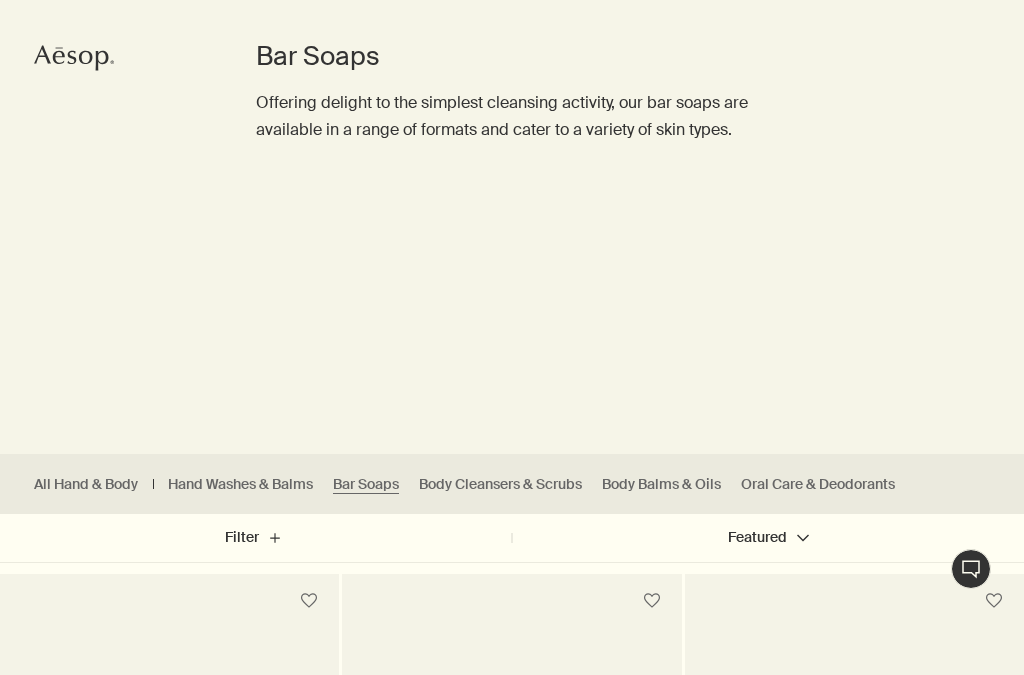 click on "Oral Care & Deodorants" at bounding box center [818, 484] 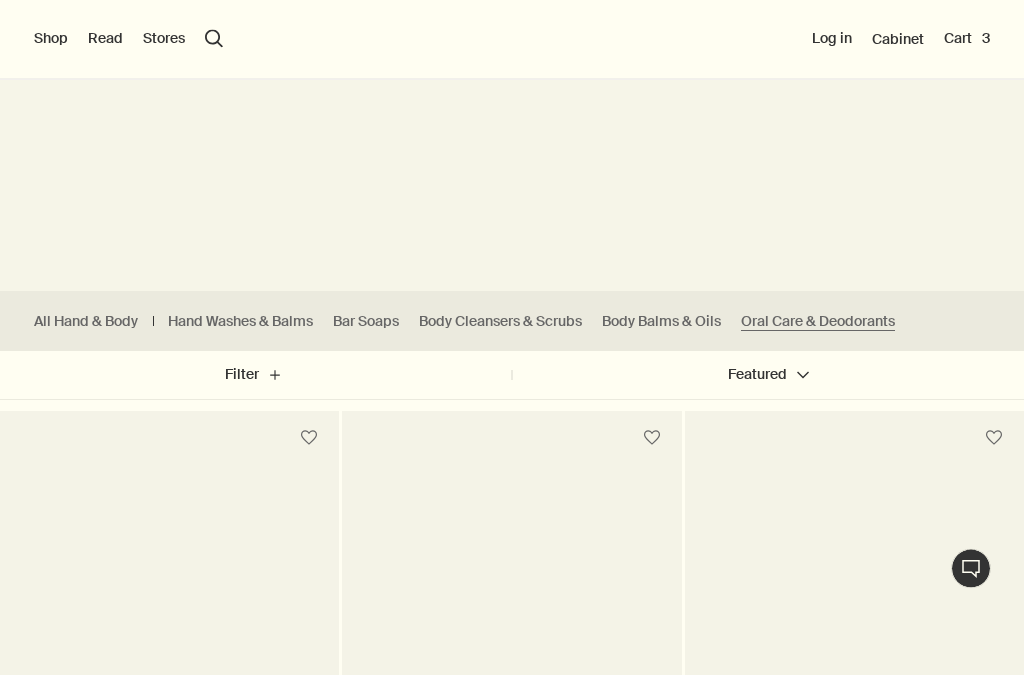 scroll, scrollTop: 332, scrollLeft: 0, axis: vertical 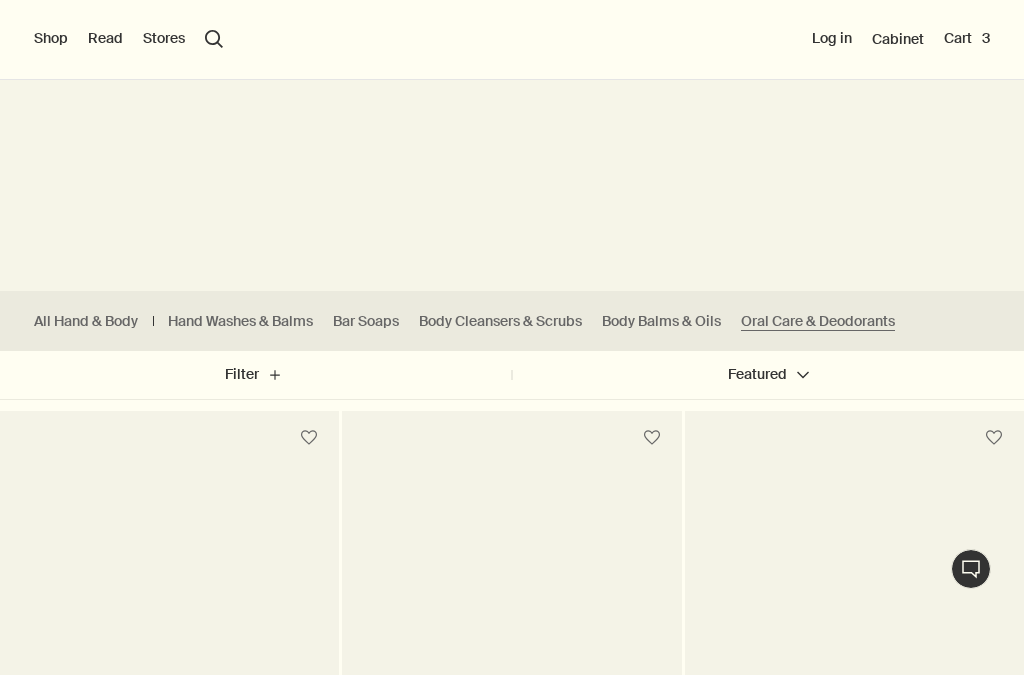 click on "Body Cleansers & Scrubs" at bounding box center [500, 321] 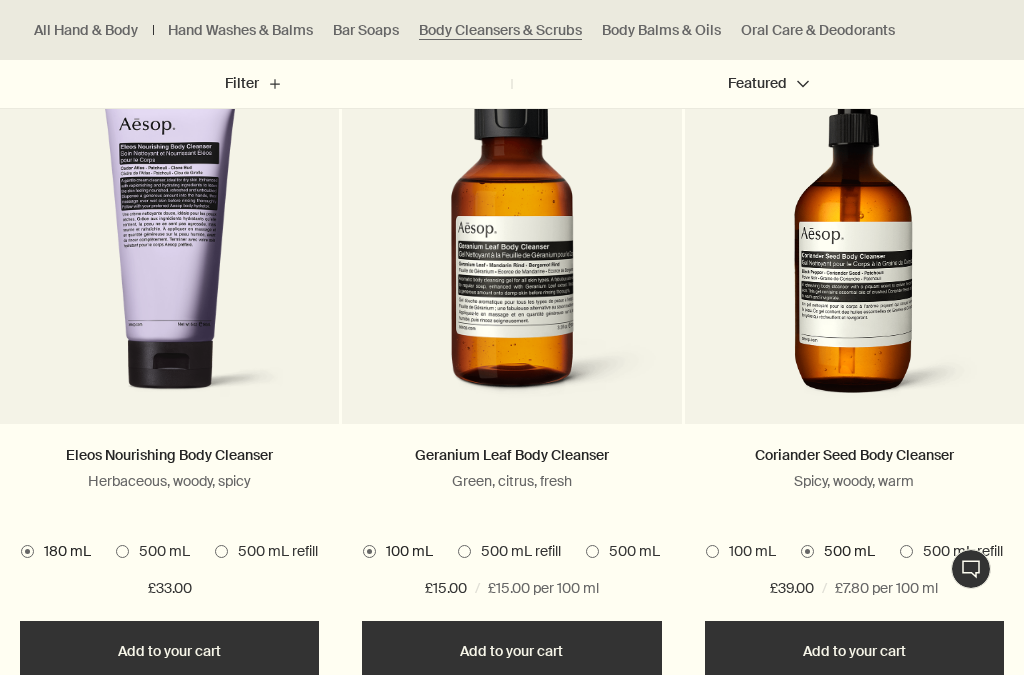 scroll, scrollTop: 721, scrollLeft: 0, axis: vertical 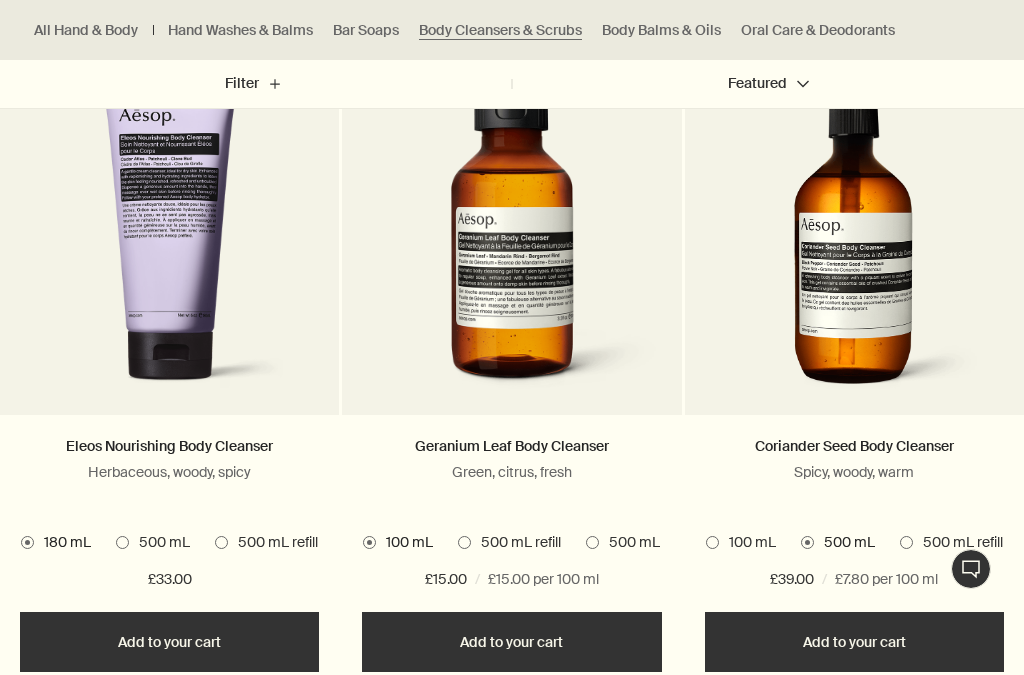 click on "500 mL" at bounding box center [629, 543] 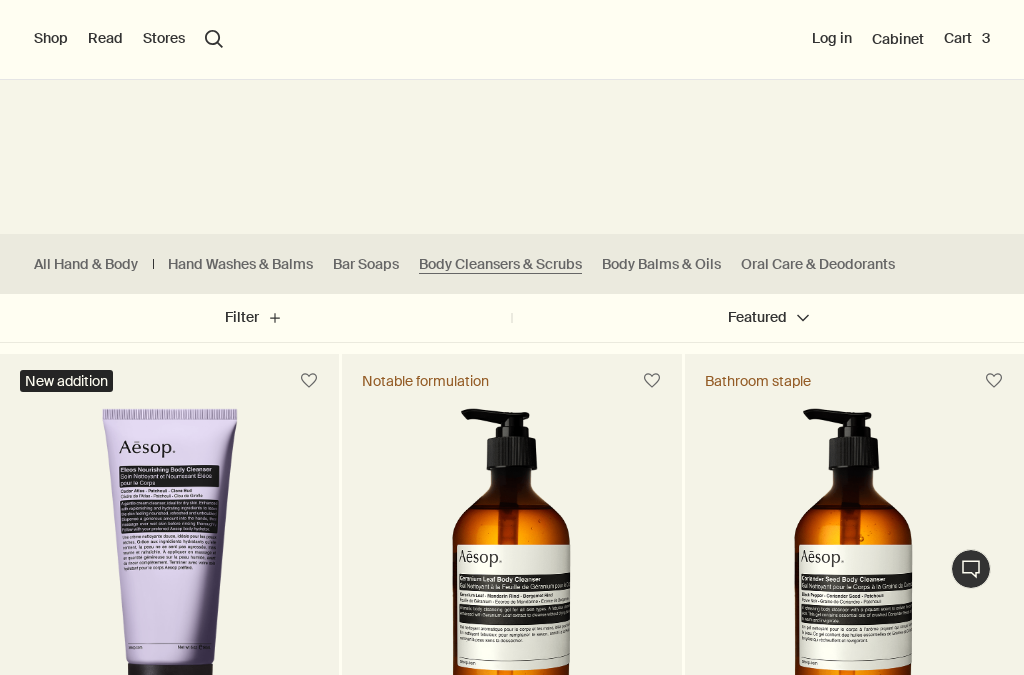 scroll, scrollTop: 387, scrollLeft: 0, axis: vertical 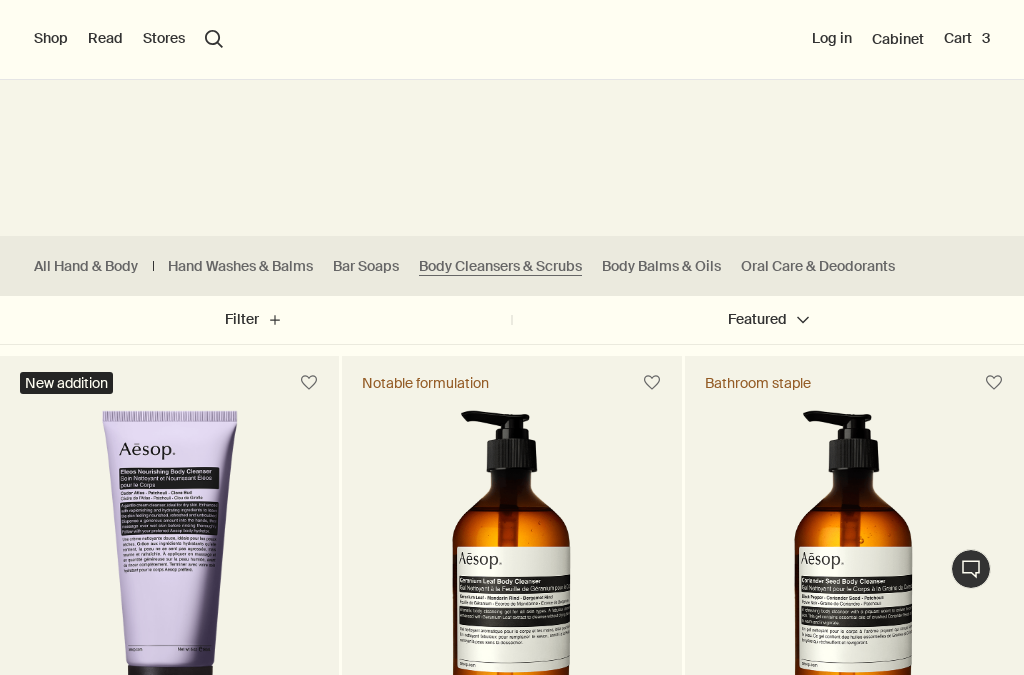 click on "Body Balms & Oils" at bounding box center (661, 266) 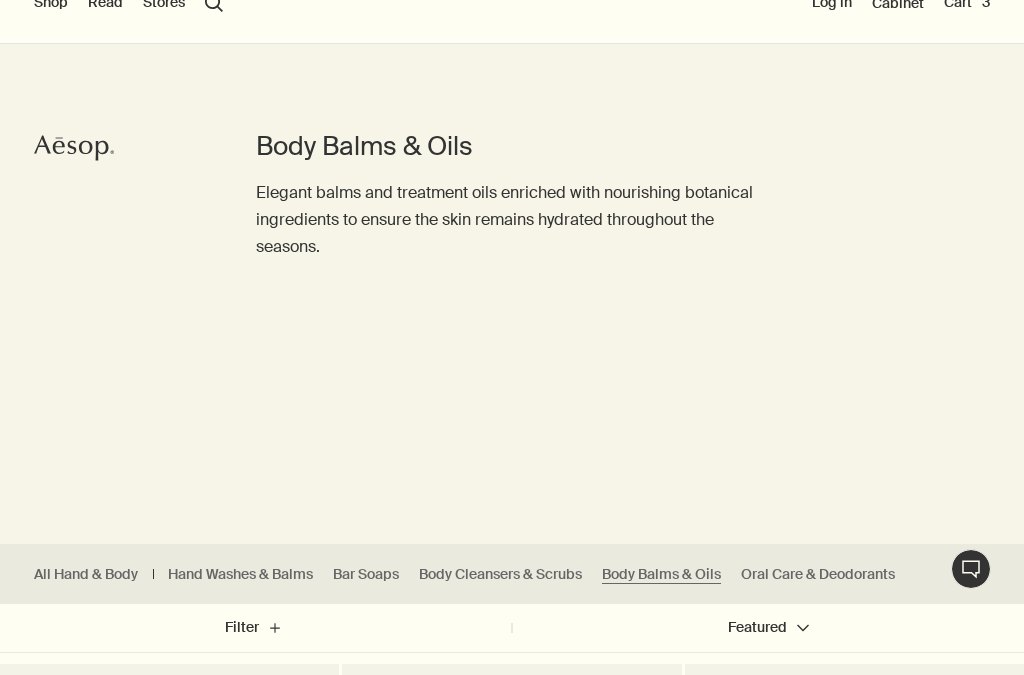 scroll, scrollTop: 0, scrollLeft: 0, axis: both 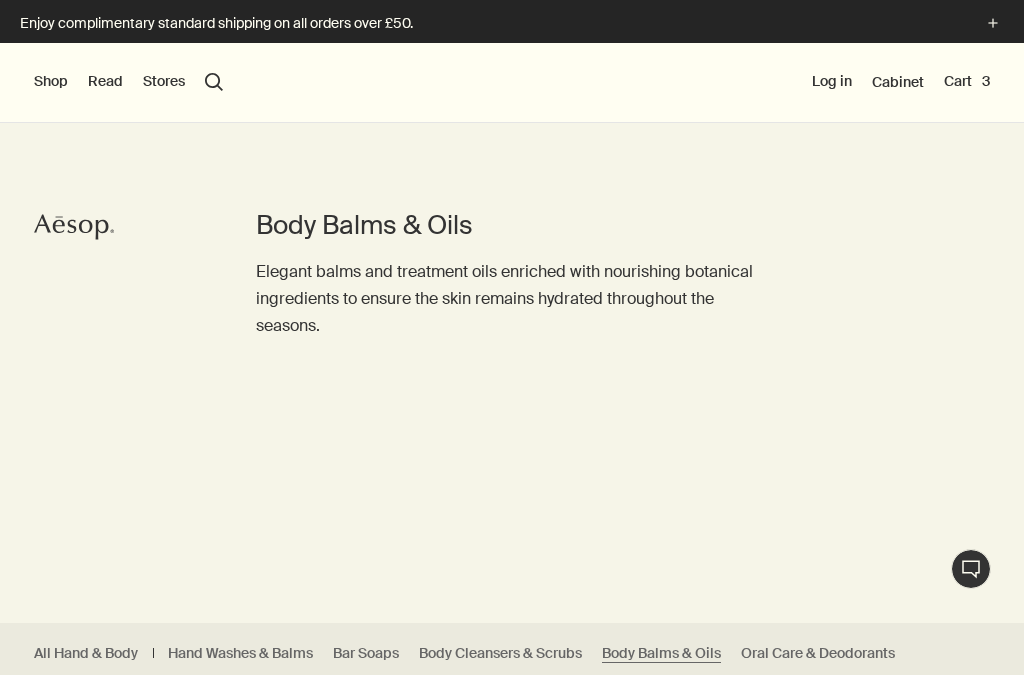 click on "Cart 3" at bounding box center (967, 82) 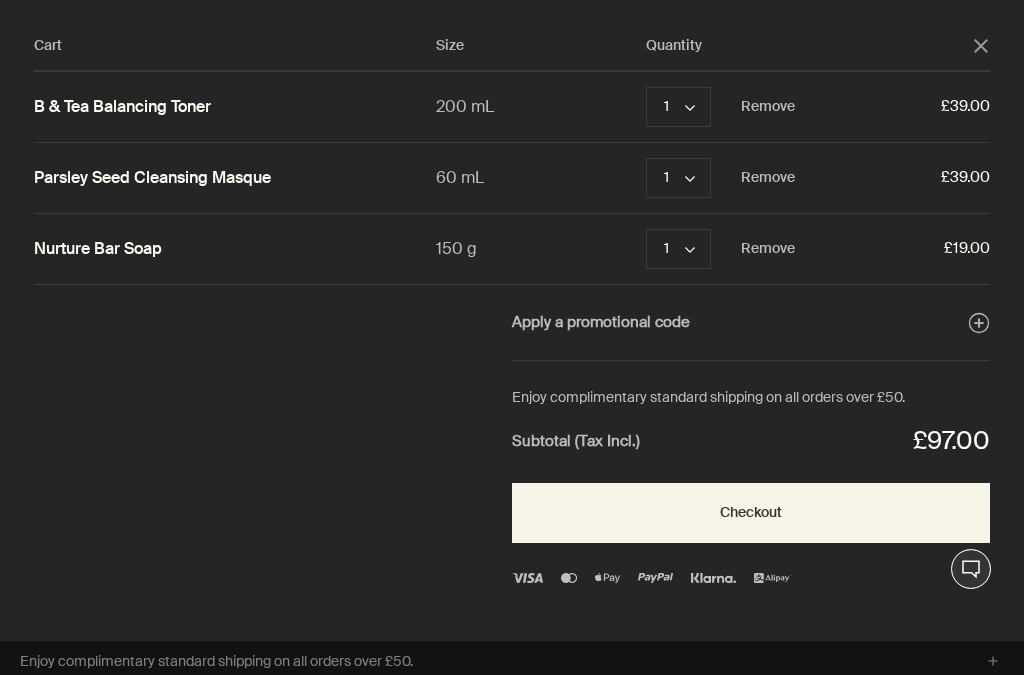 click on "Checkout" at bounding box center [751, 513] 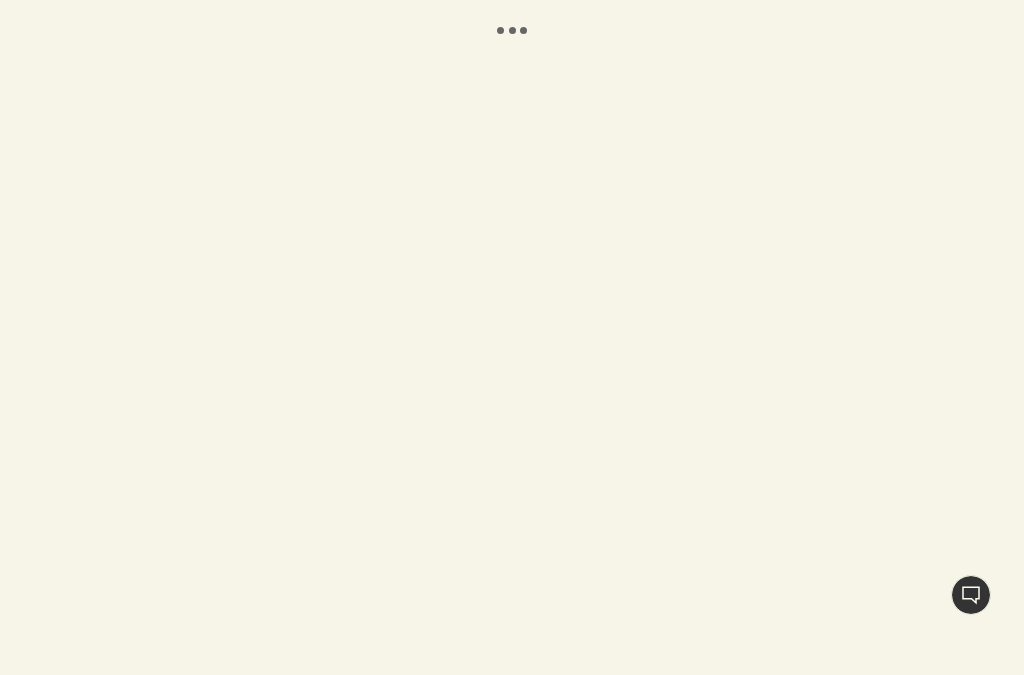 scroll, scrollTop: 0, scrollLeft: 0, axis: both 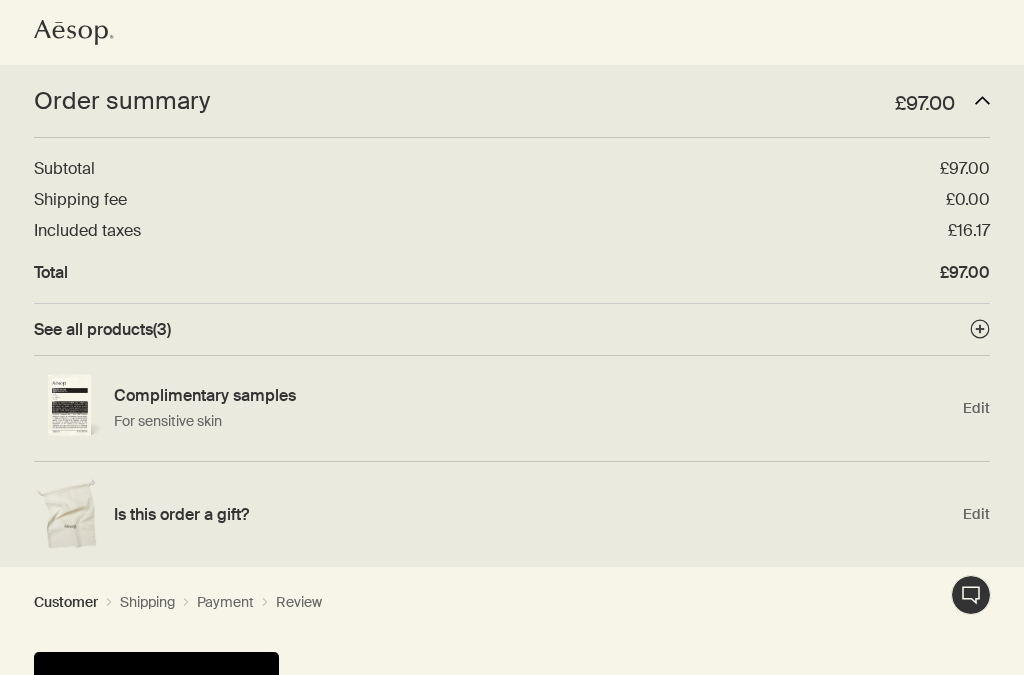 click 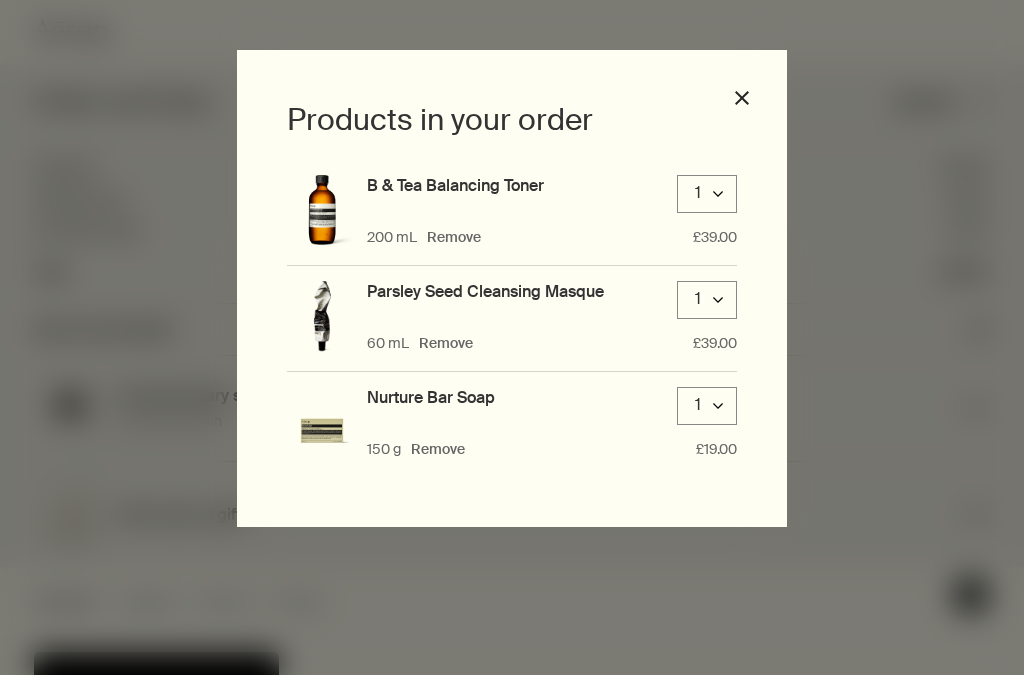 click on "close" at bounding box center [742, 98] 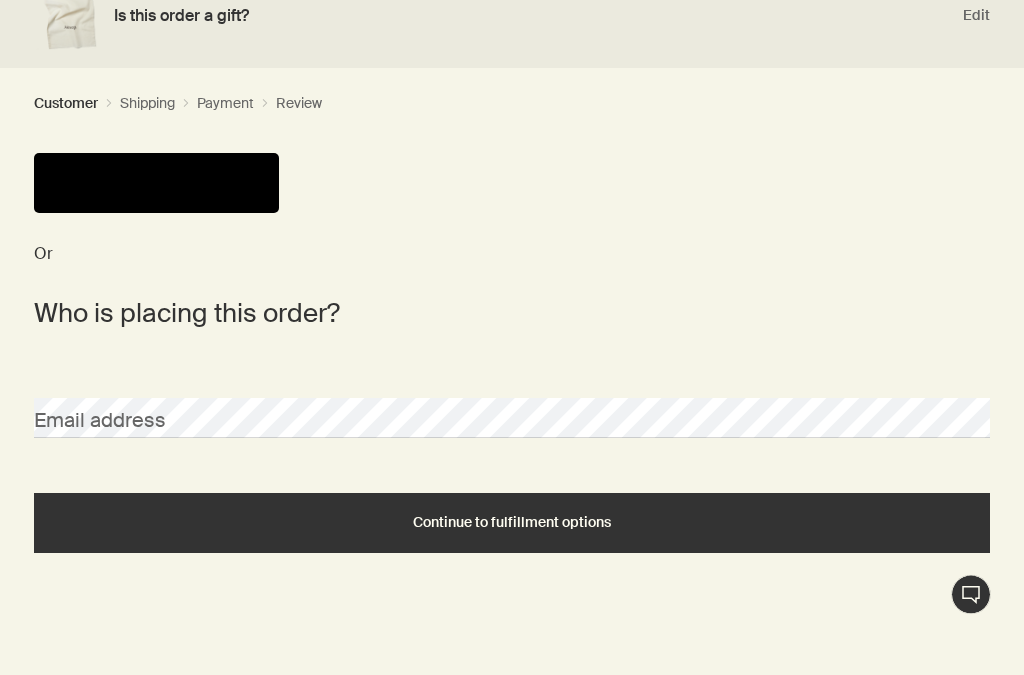 scroll, scrollTop: 502, scrollLeft: 0, axis: vertical 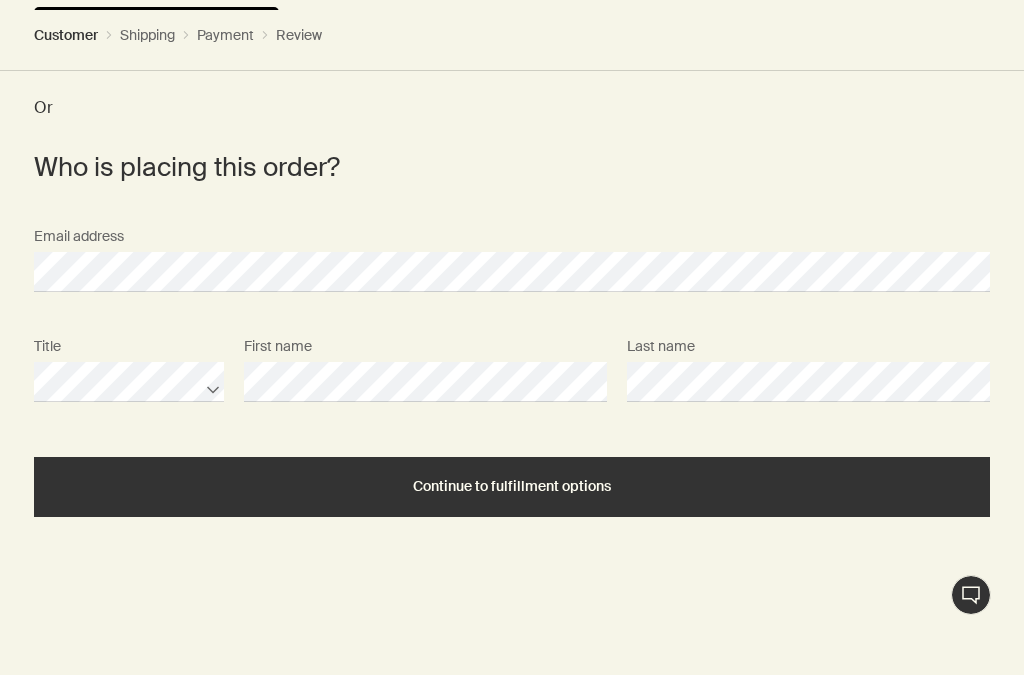 click on "Continue to fulfillment options" at bounding box center [512, 486] 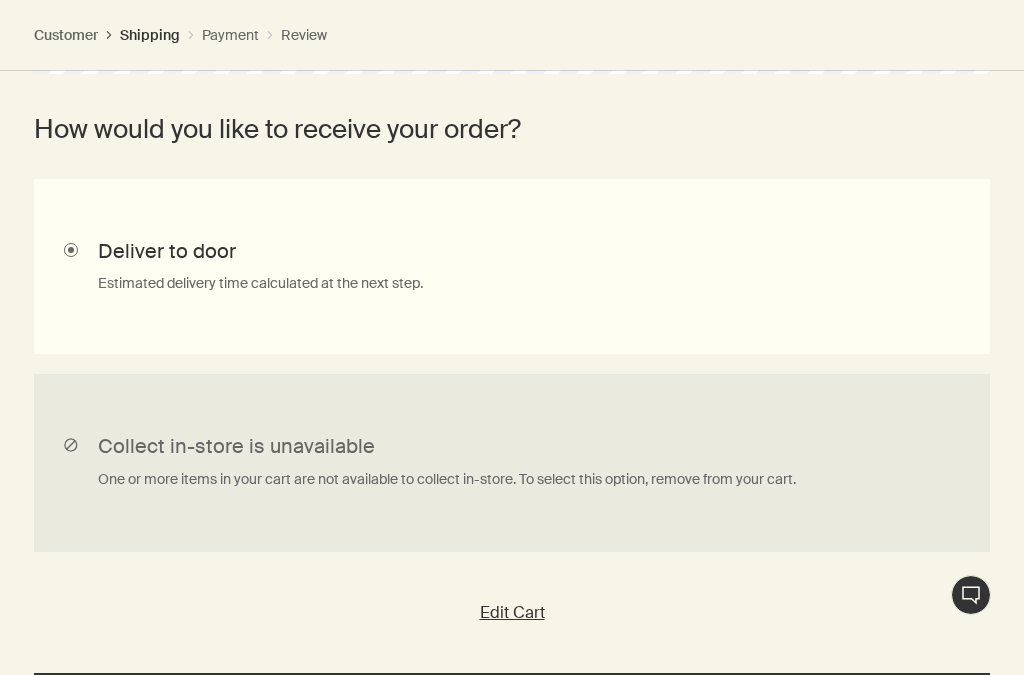 click on "Continue to shipping details" at bounding box center [512, 702] 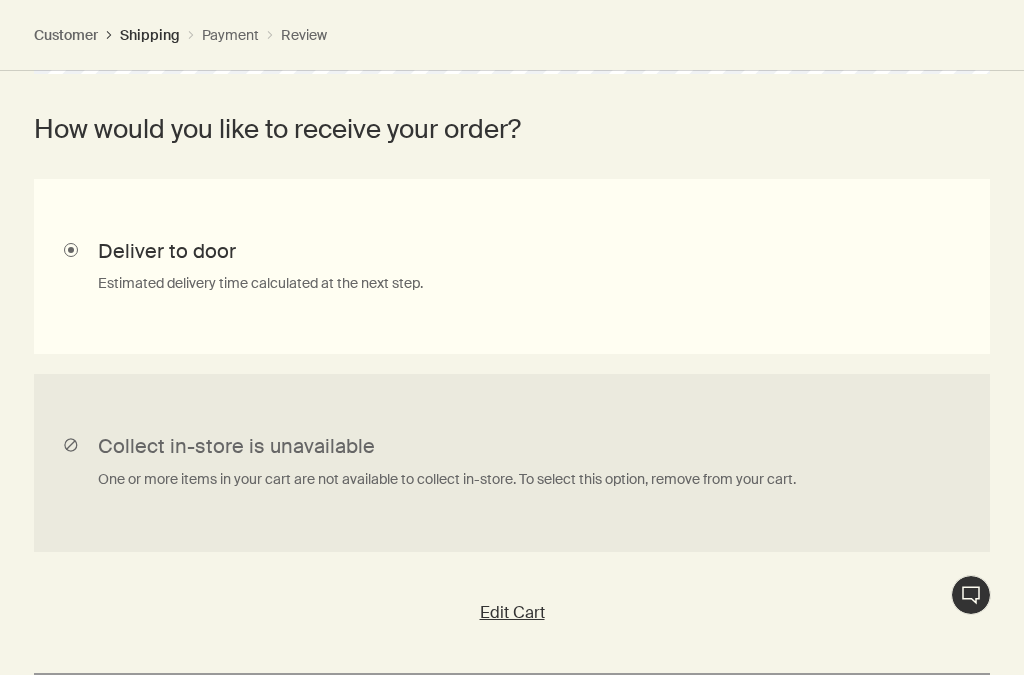 select on "GB" 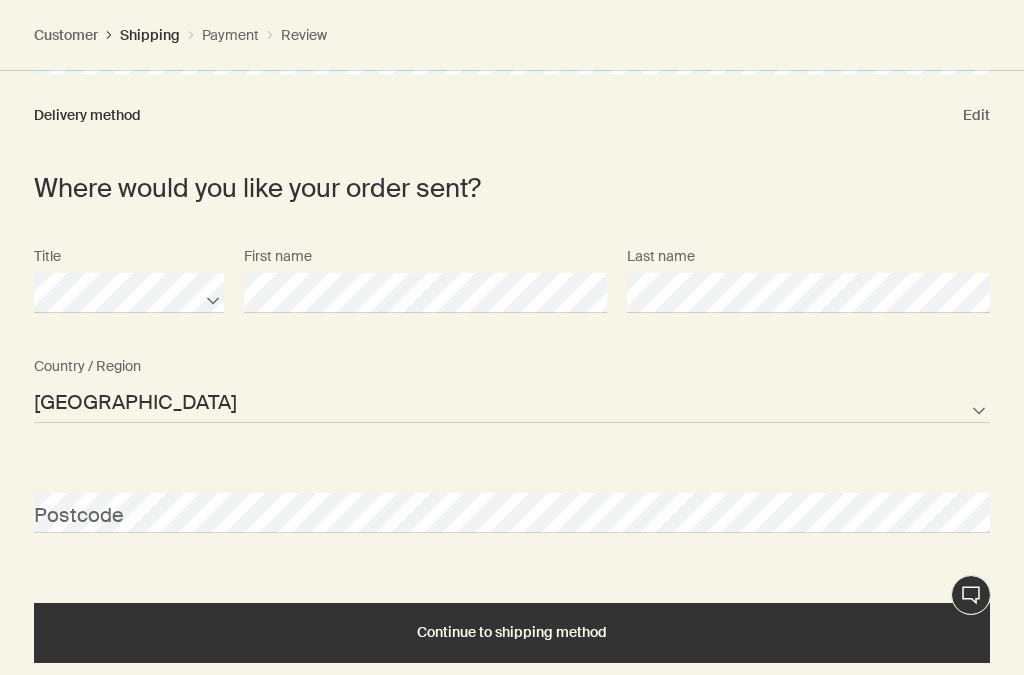 scroll, scrollTop: 0, scrollLeft: 0, axis: both 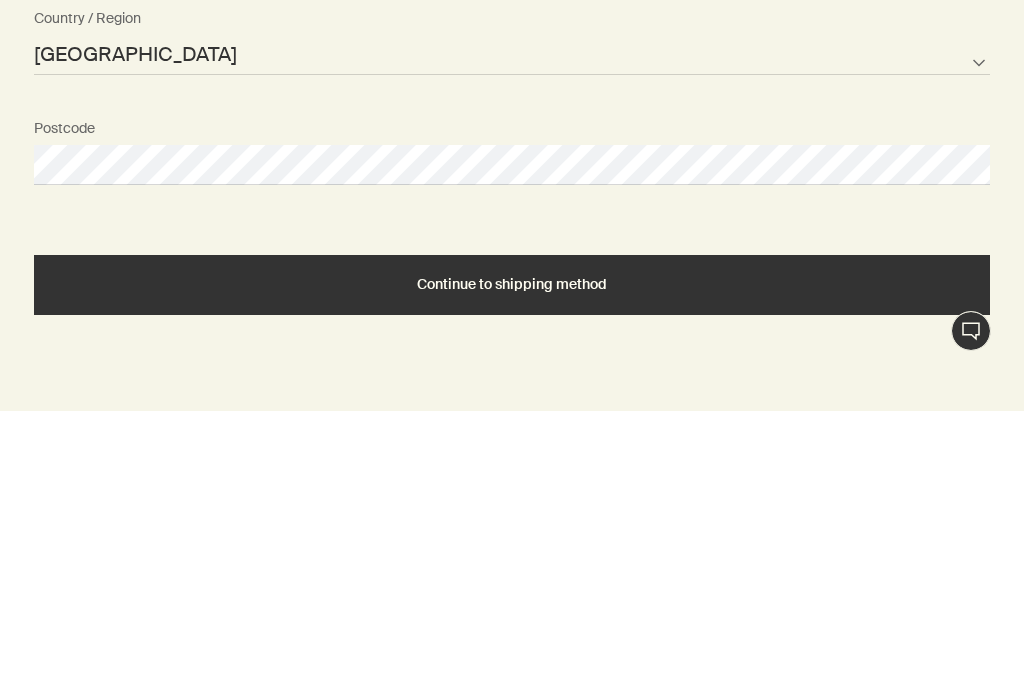 select on "GB" 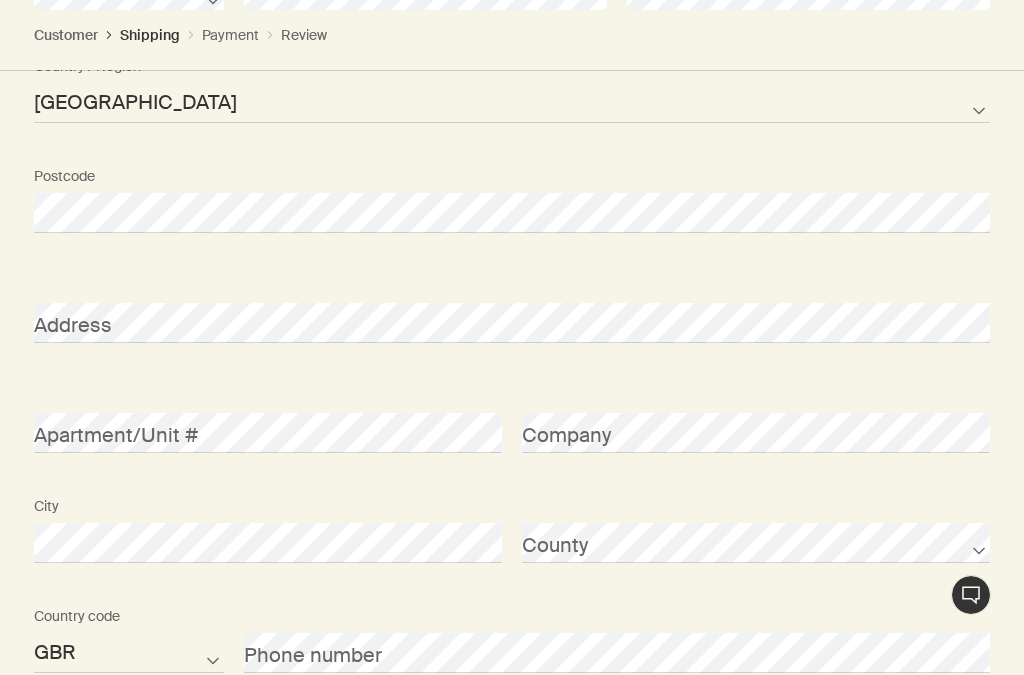 scroll, scrollTop: 953, scrollLeft: 0, axis: vertical 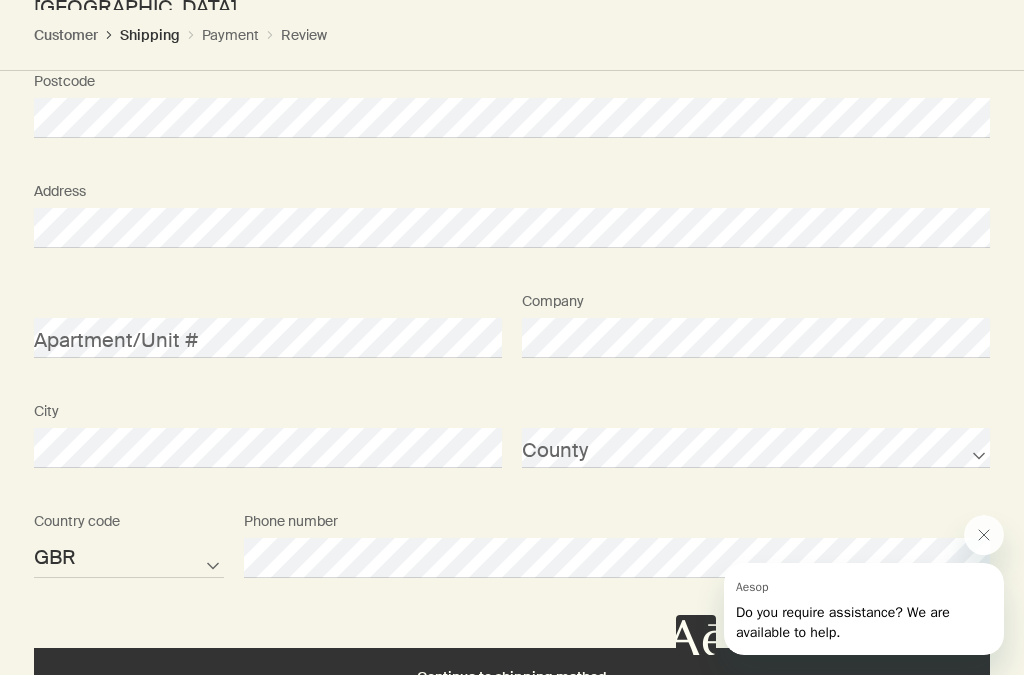 click on "Continue to shipping method" at bounding box center (512, 677) 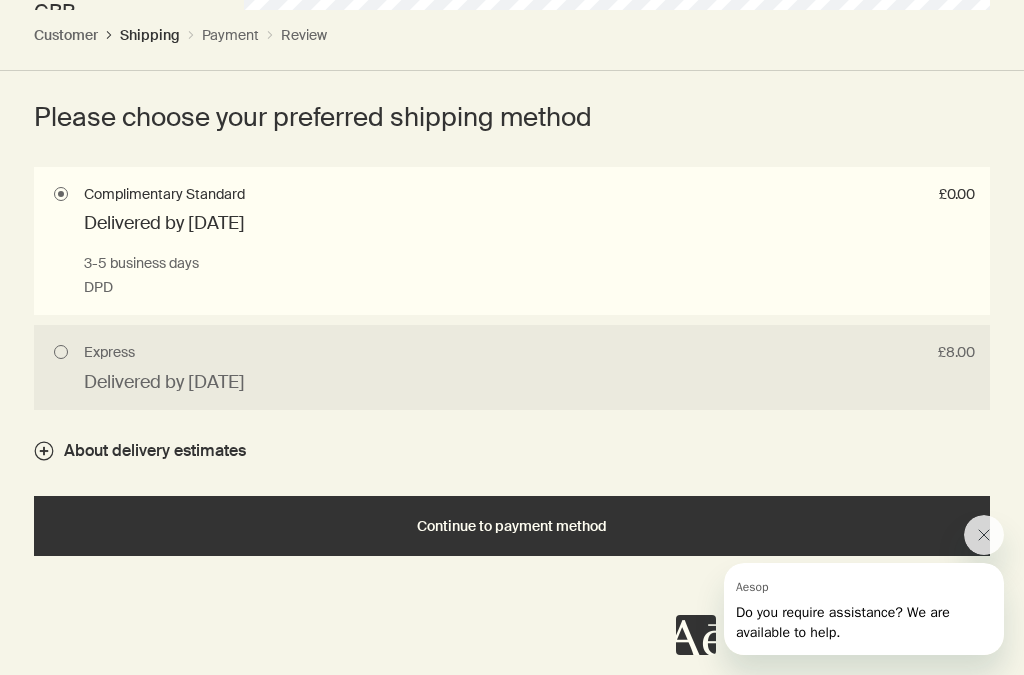 scroll, scrollTop: 1596, scrollLeft: 0, axis: vertical 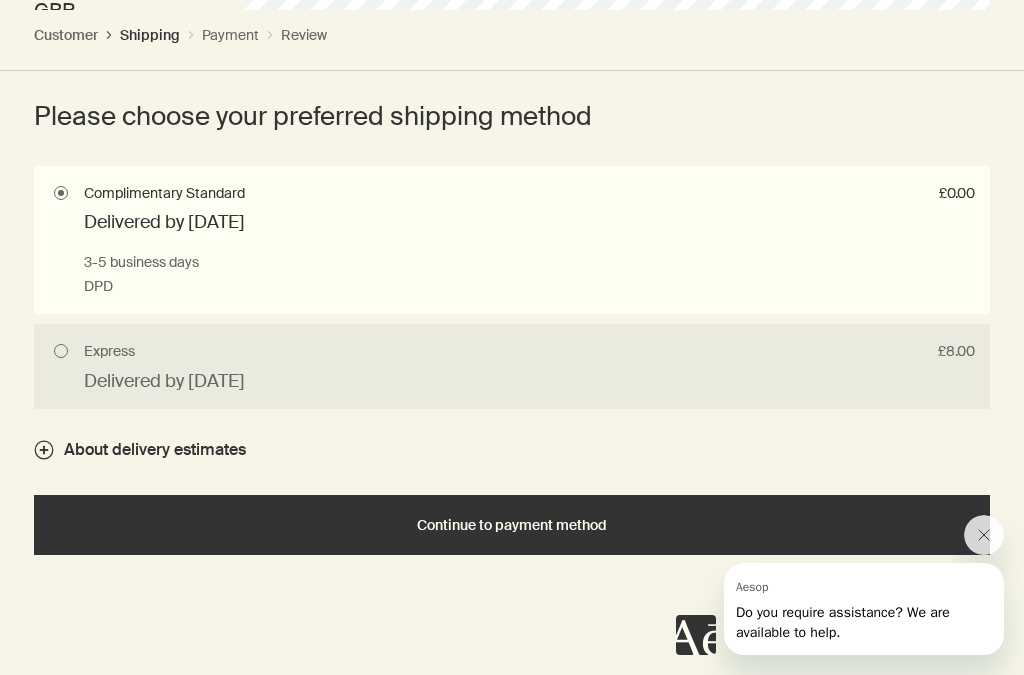 click at bounding box center (984, 535) 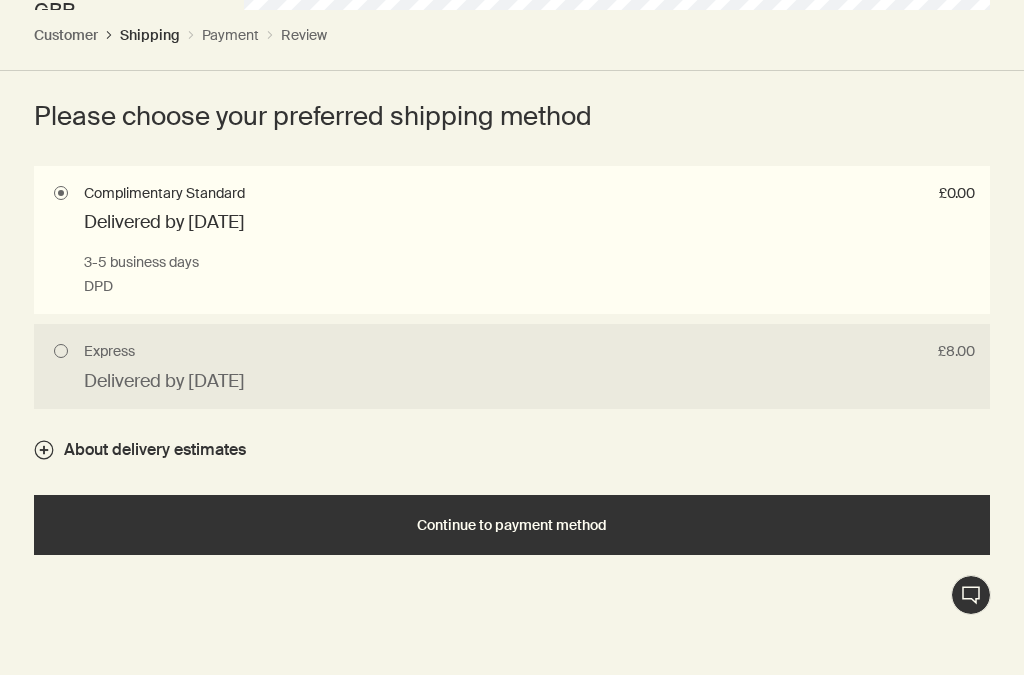 click on "Continue to payment method" at bounding box center [512, 525] 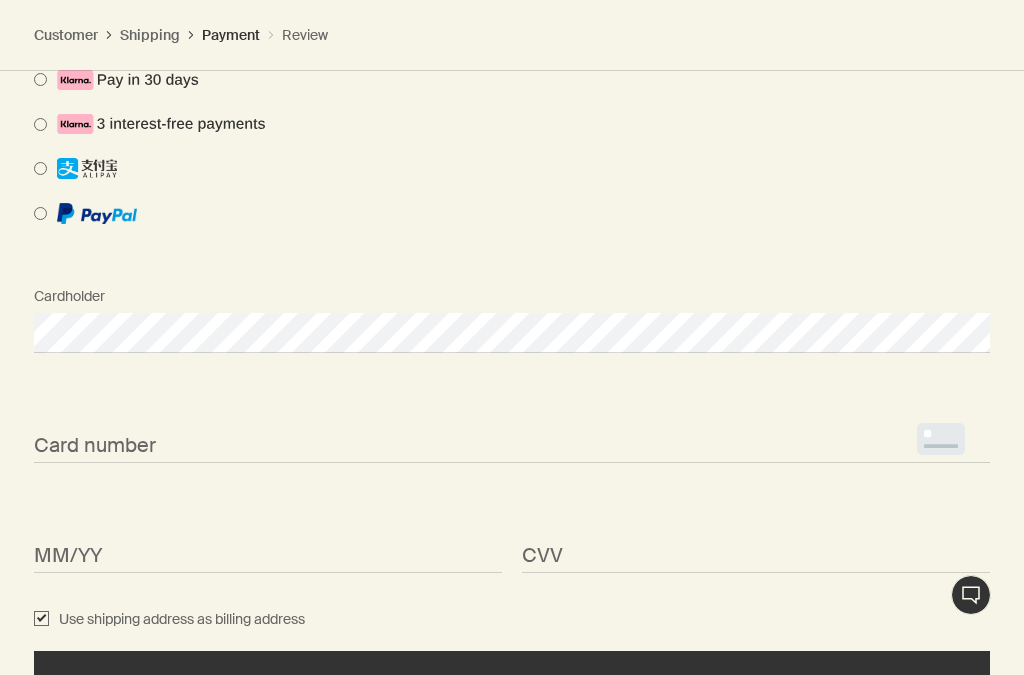 scroll, scrollTop: 1135, scrollLeft: 0, axis: vertical 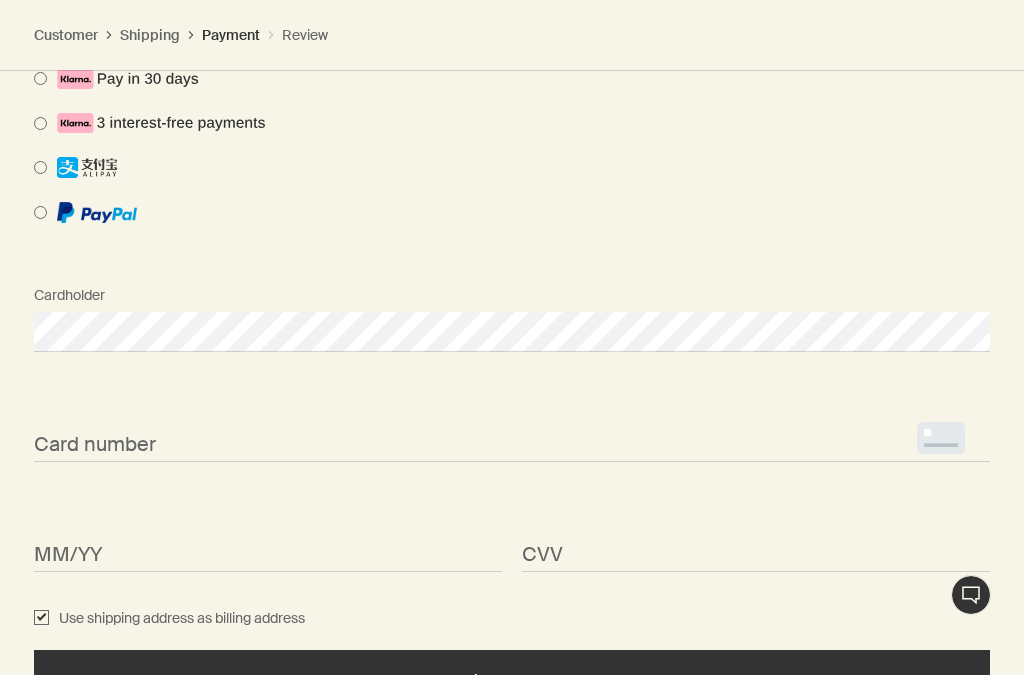 click on "<p>Your browser does not support iframes.</p>" at bounding box center (512, 442) 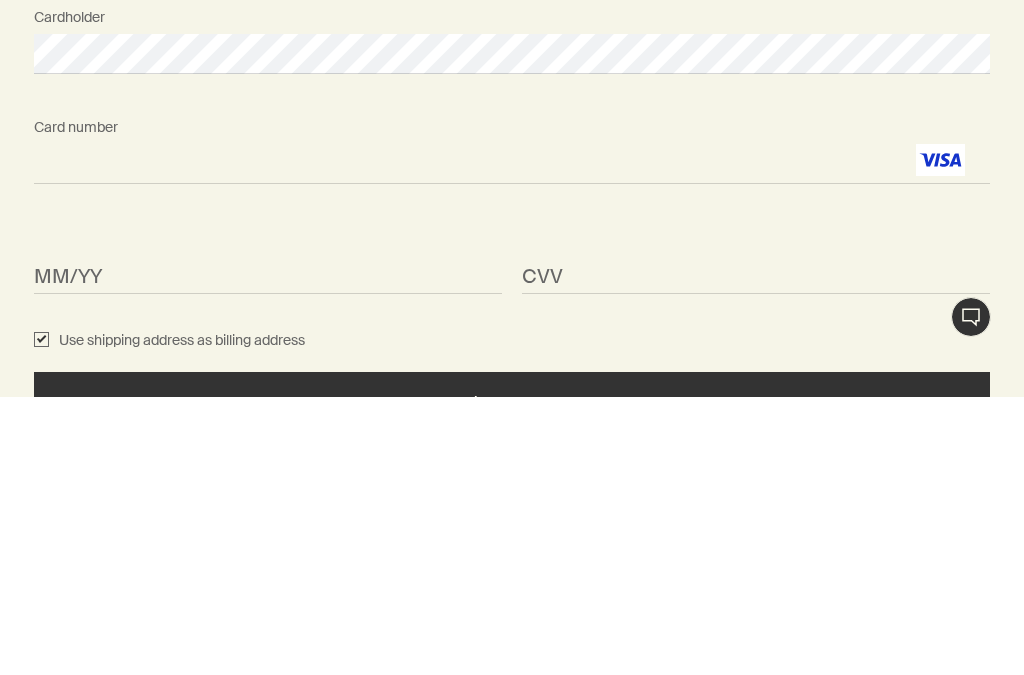 click on "MM/YY <p>Your browser does not support iframes.</p>" at bounding box center (268, 534) 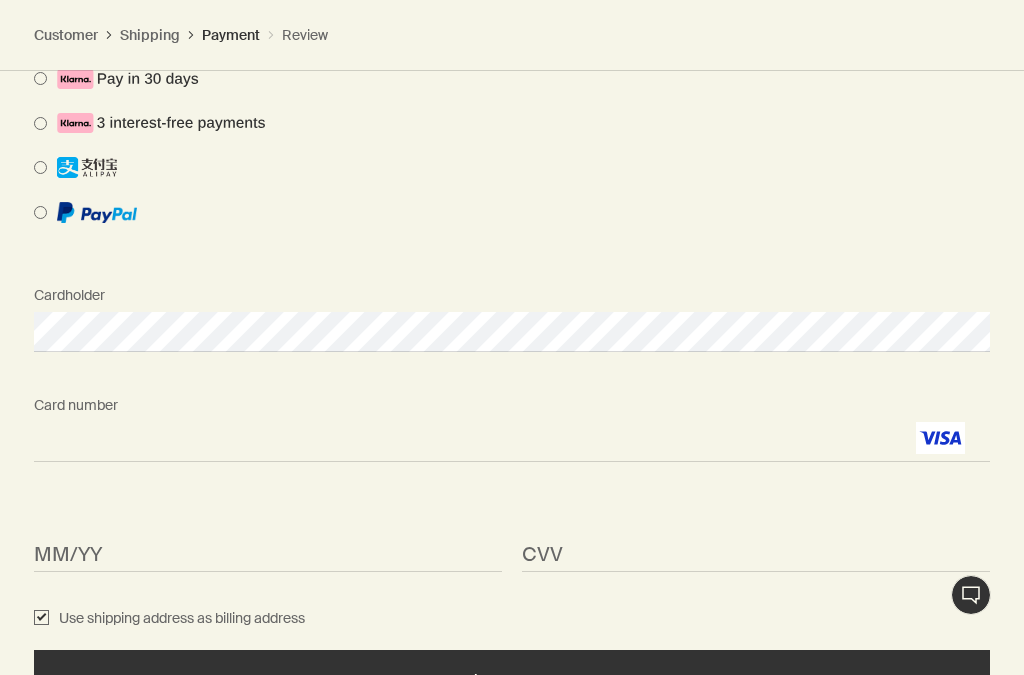 click on "<p>Your browser does not support iframes.</p>" at bounding box center (268, 552) 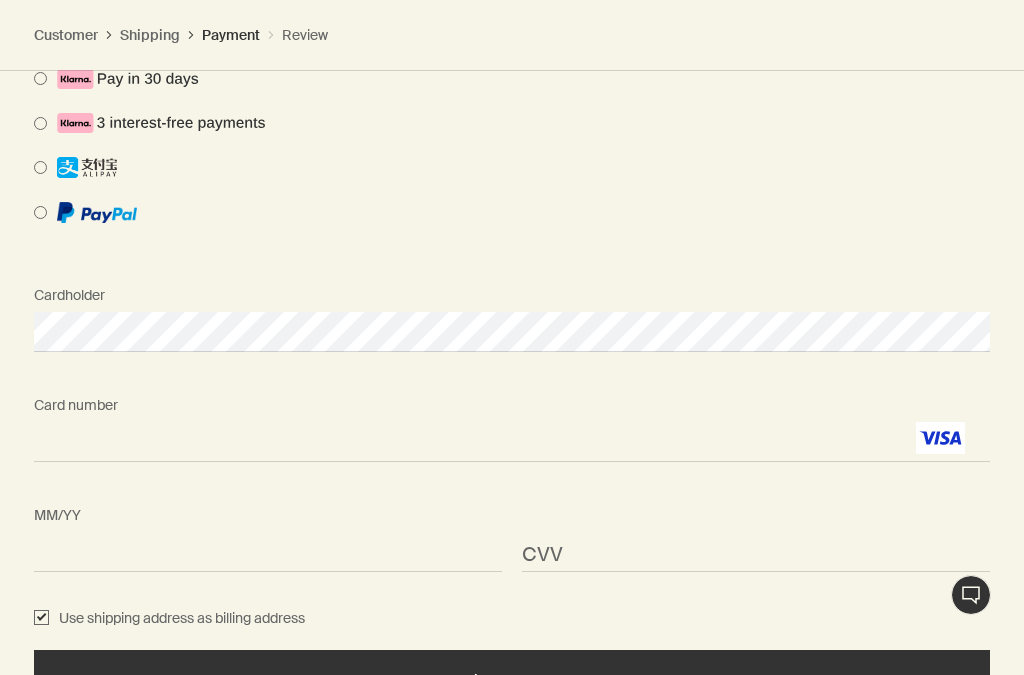 scroll, scrollTop: 1169, scrollLeft: 0, axis: vertical 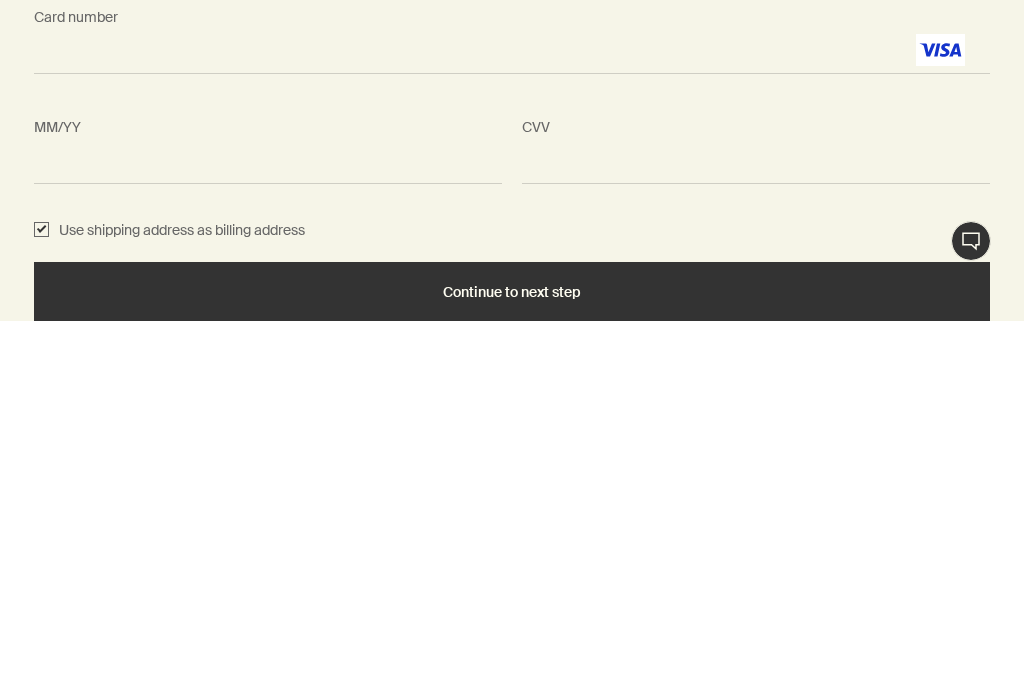 click on "Continue to next step" at bounding box center [512, 646] 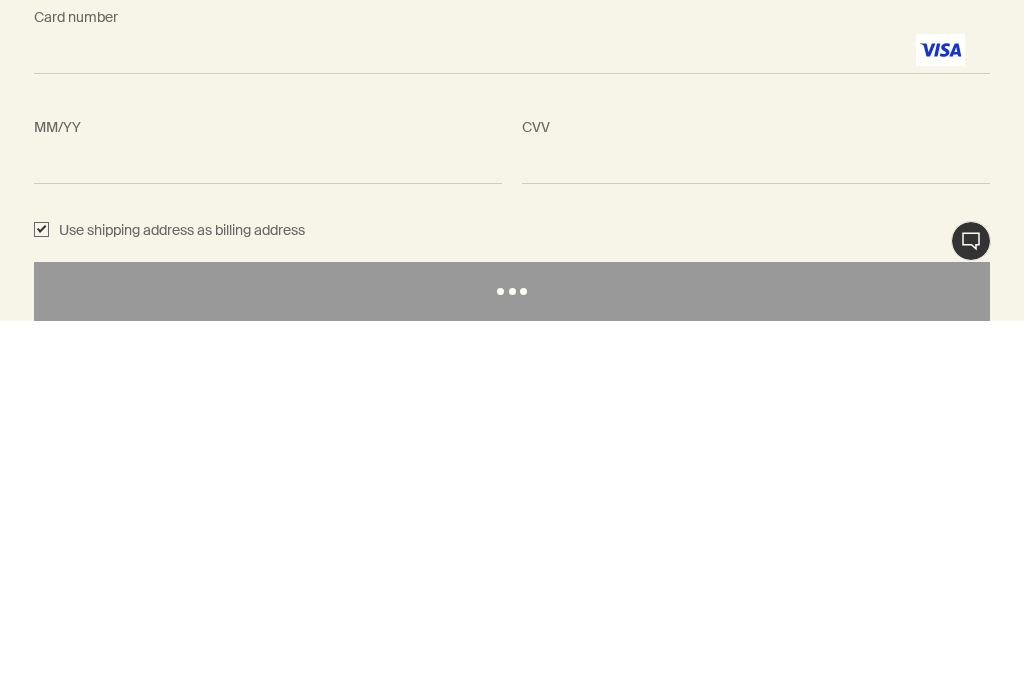 scroll, scrollTop: 1135, scrollLeft: 0, axis: vertical 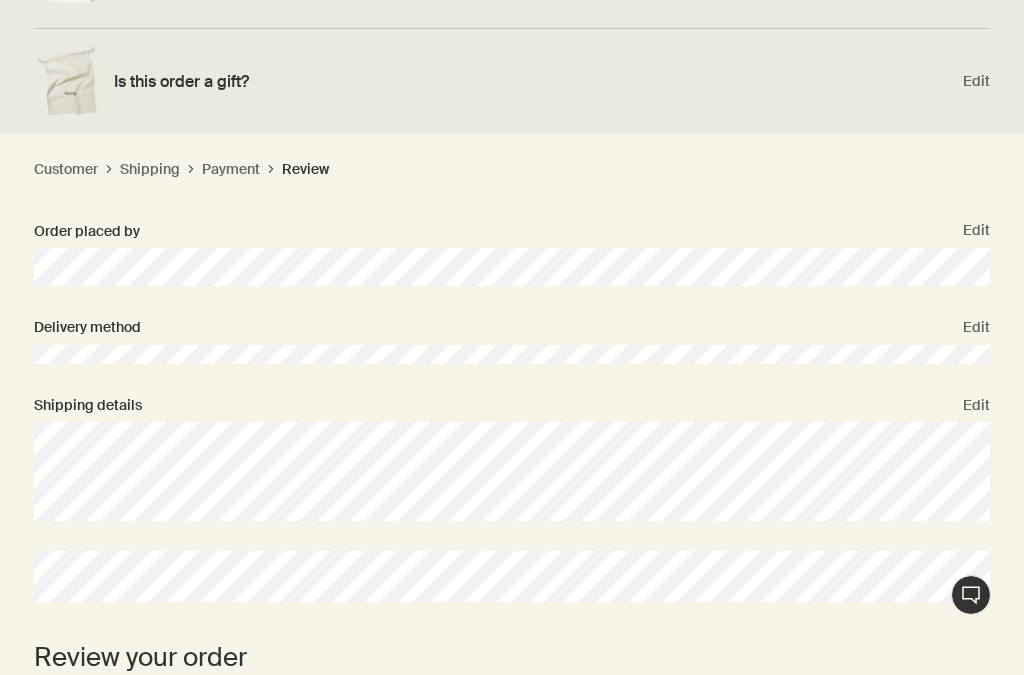 click on "Payment" at bounding box center (231, 169) 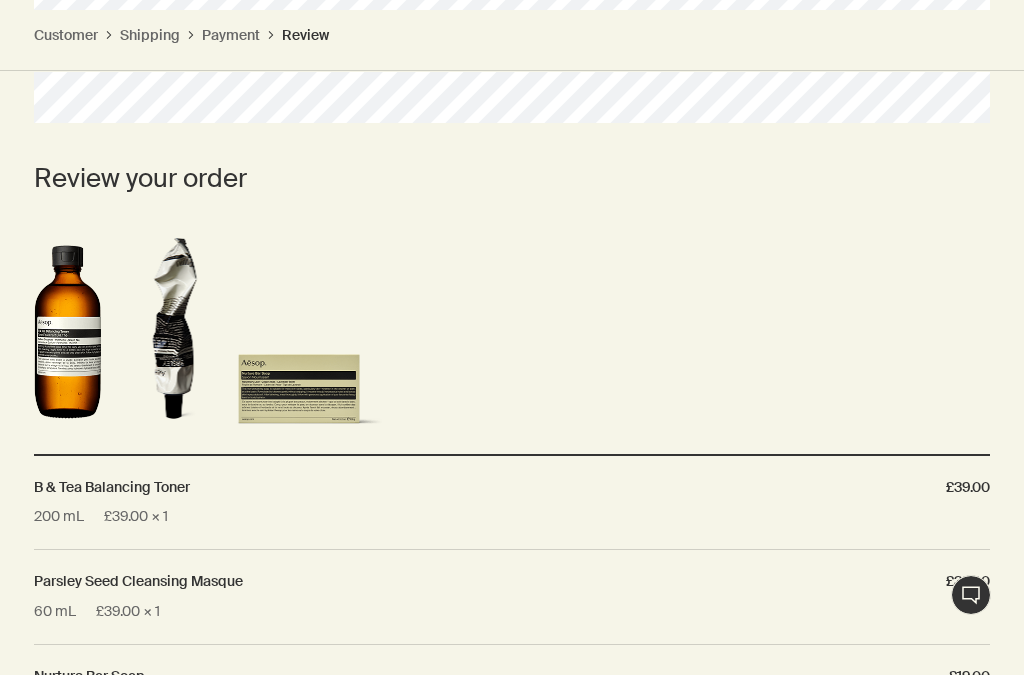 scroll, scrollTop: 905, scrollLeft: 0, axis: vertical 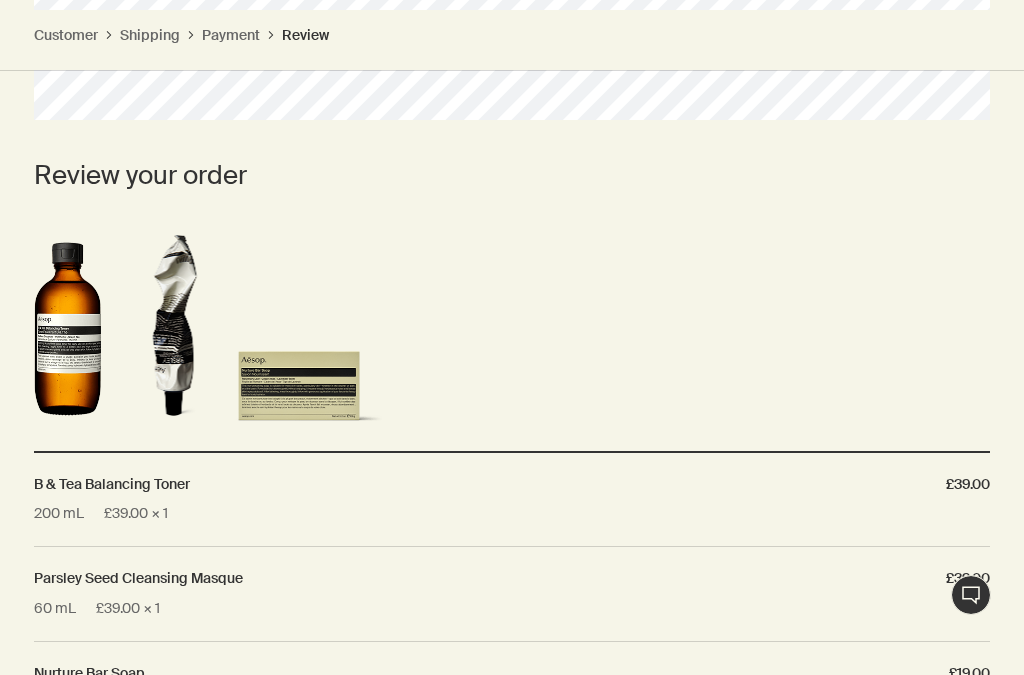 click on "Shipping" at bounding box center (150, 35) 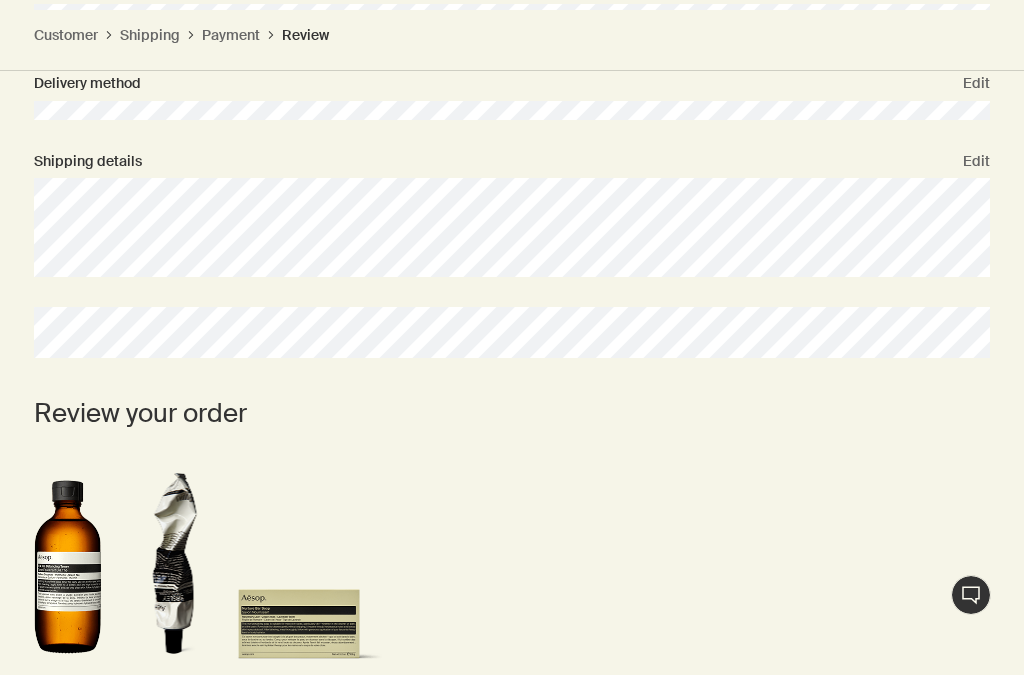 scroll, scrollTop: 661, scrollLeft: 0, axis: vertical 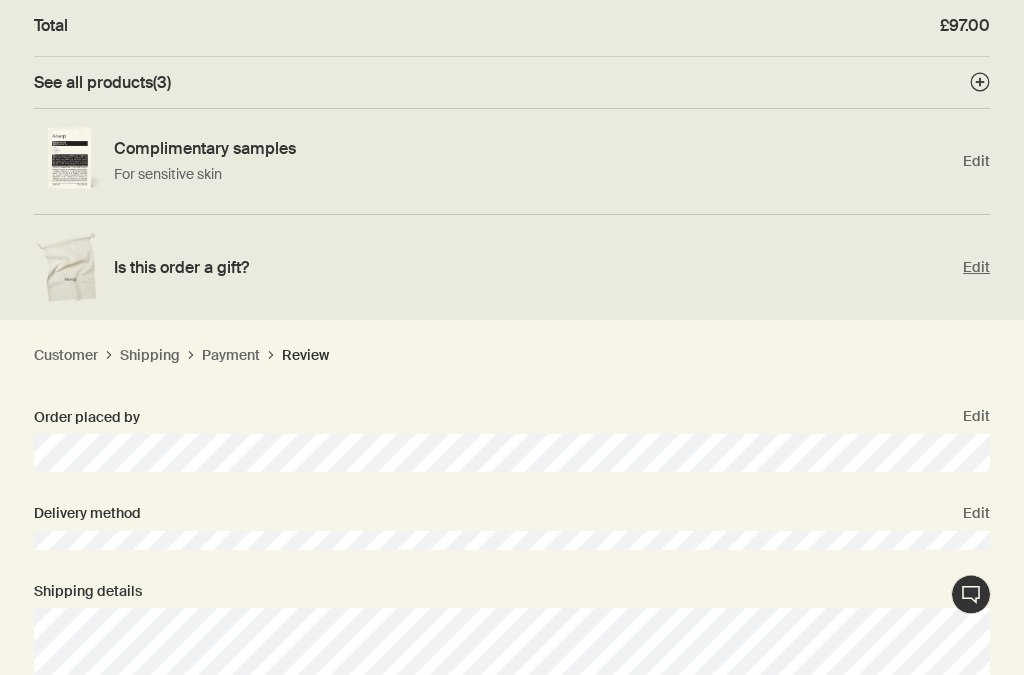 click on "Edit" at bounding box center (976, 268) 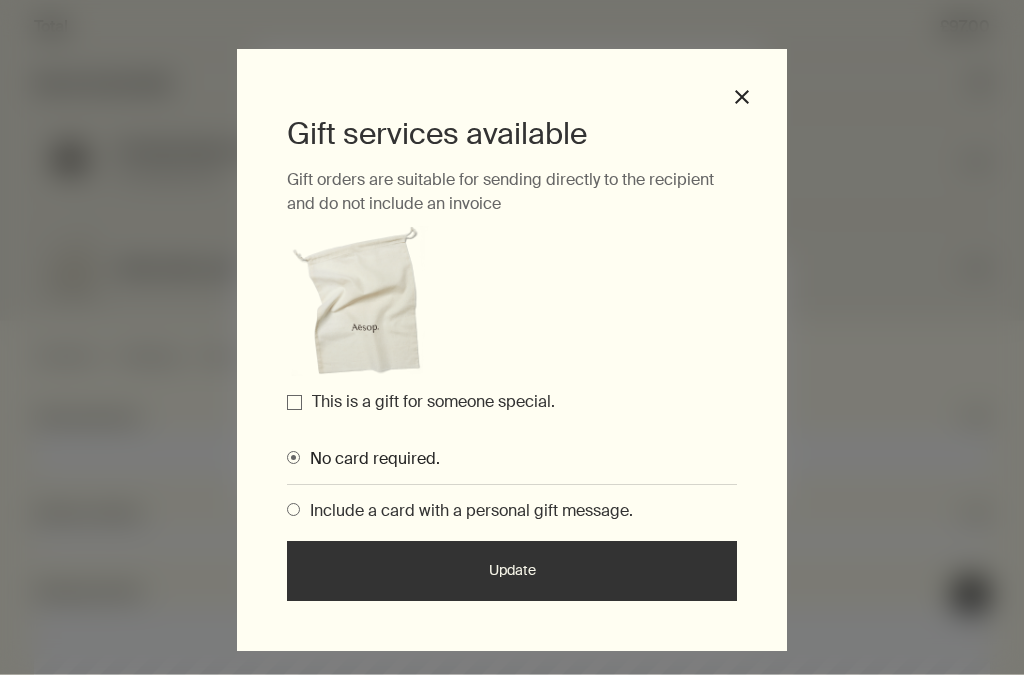 scroll, scrollTop: 247, scrollLeft: 0, axis: vertical 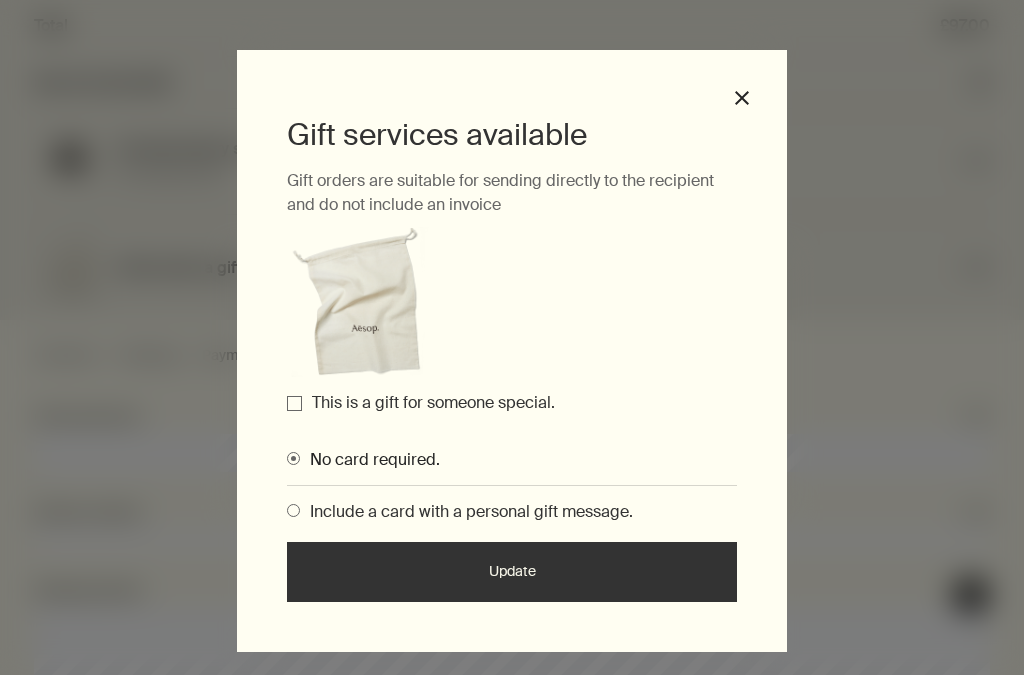 click on "Gift services available Gift orders are suitable for sending directly to the recipient and do not include an invoice This is a gift for someone special.  No card required. Include a card with a personal gift message. Update close" at bounding box center (512, 351) 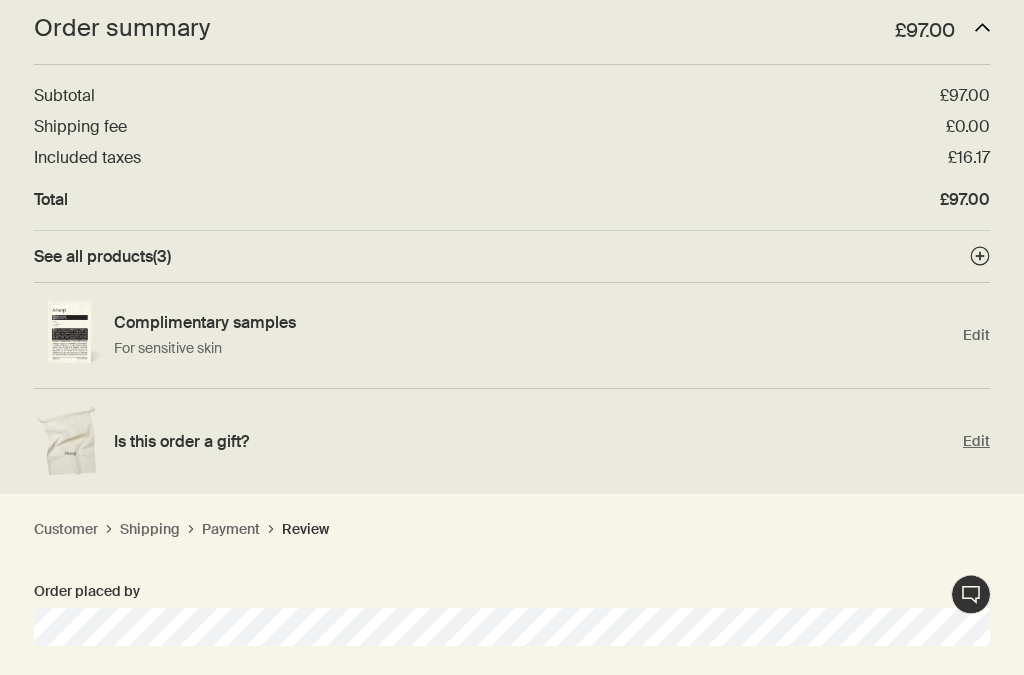 scroll, scrollTop: 0, scrollLeft: 0, axis: both 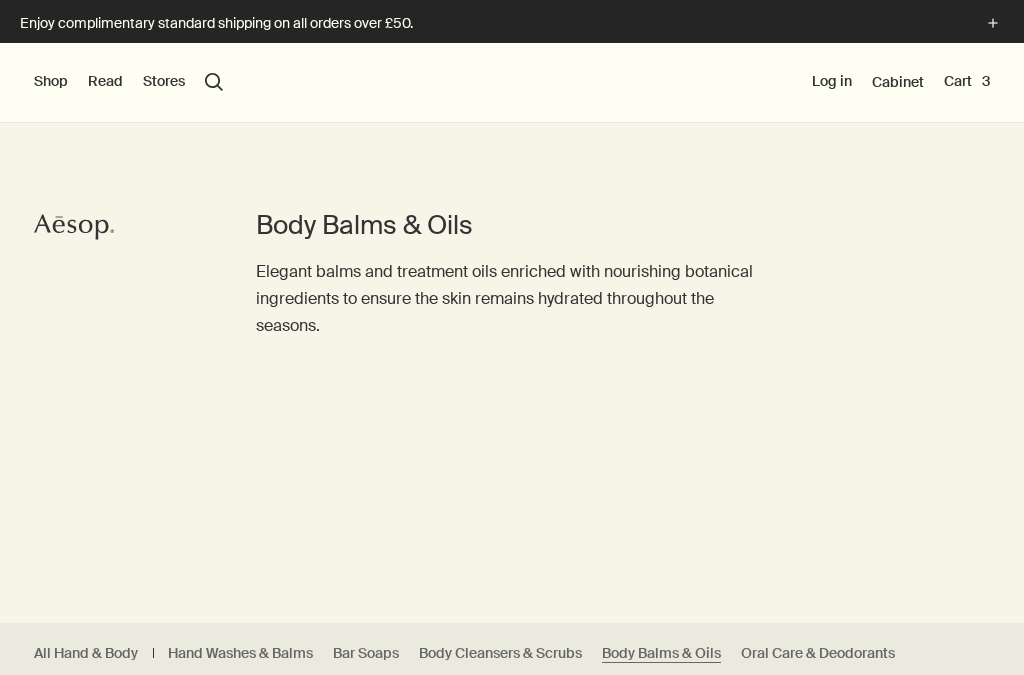 click on "Cart 3" at bounding box center (967, 82) 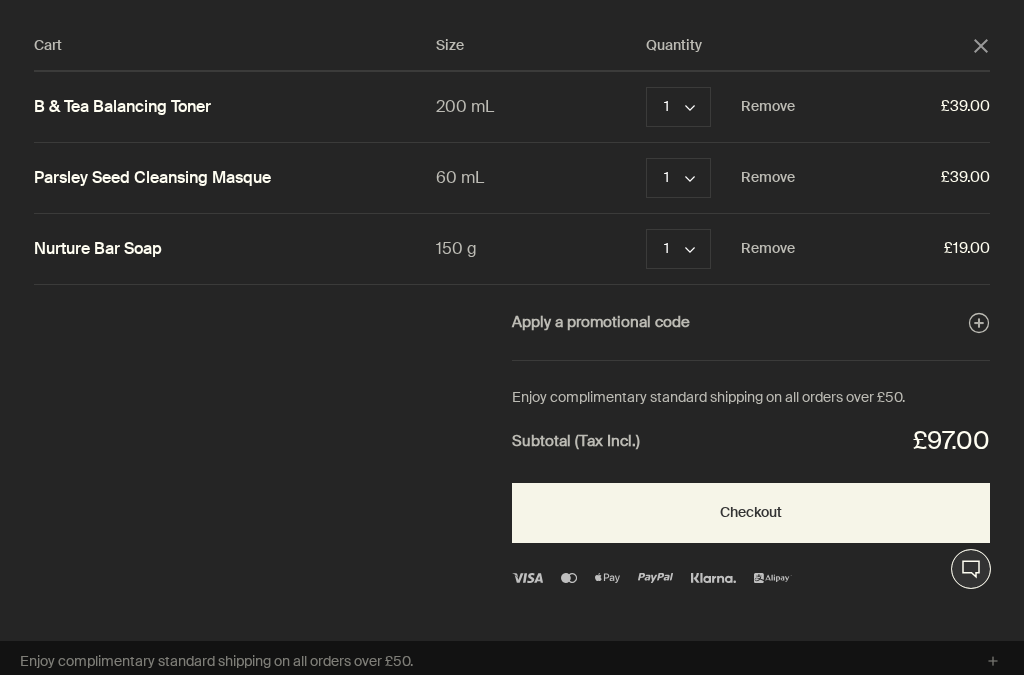 click on "Checkout" at bounding box center [751, 513] 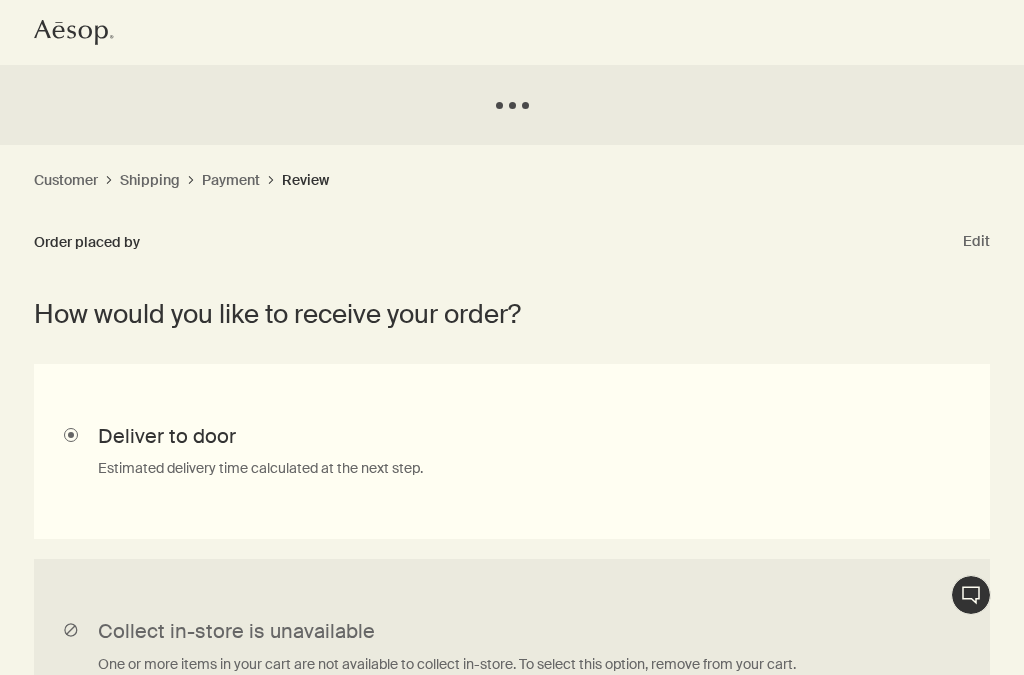 scroll, scrollTop: 0, scrollLeft: 0, axis: both 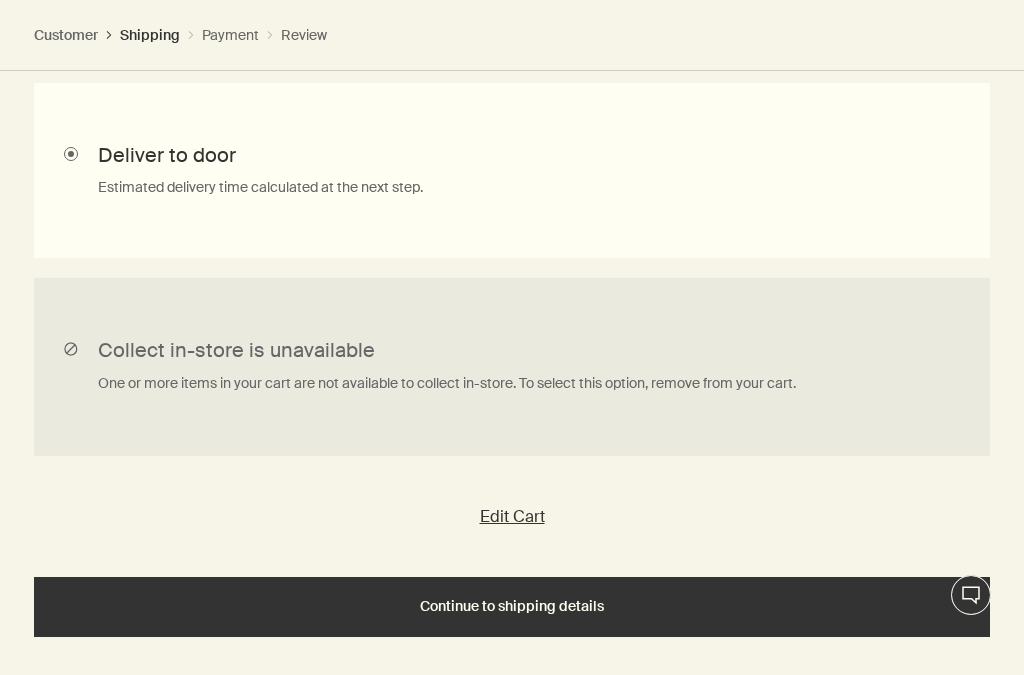 click on "Continue to shipping details" at bounding box center [512, 606] 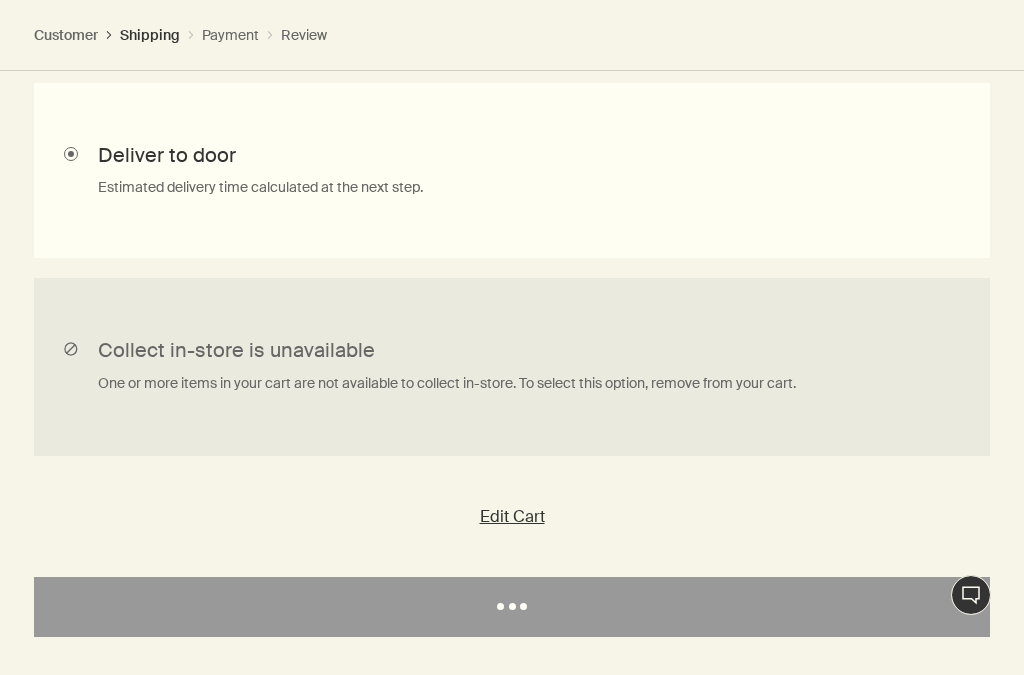 select on "GB" 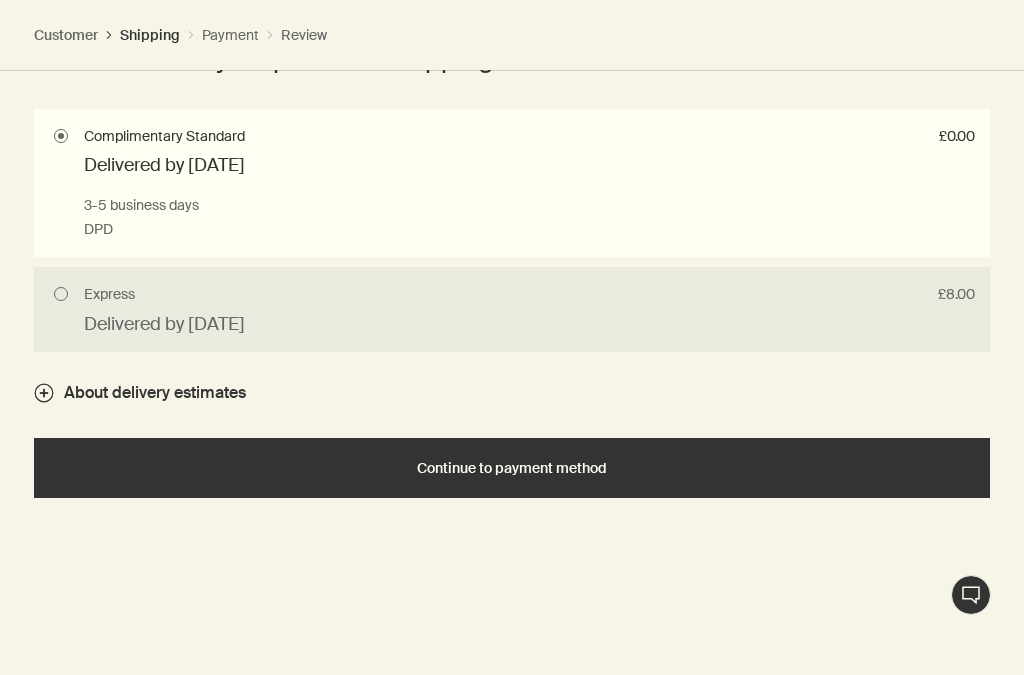 scroll, scrollTop: 1652, scrollLeft: 0, axis: vertical 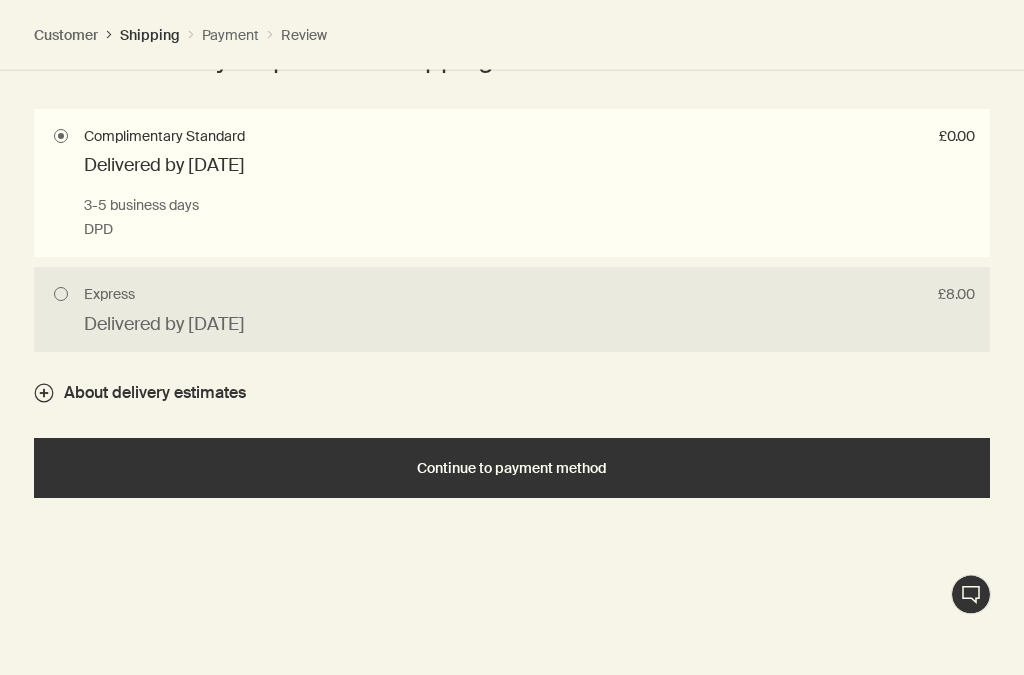 click on "Continue to payment method" at bounding box center [512, 469] 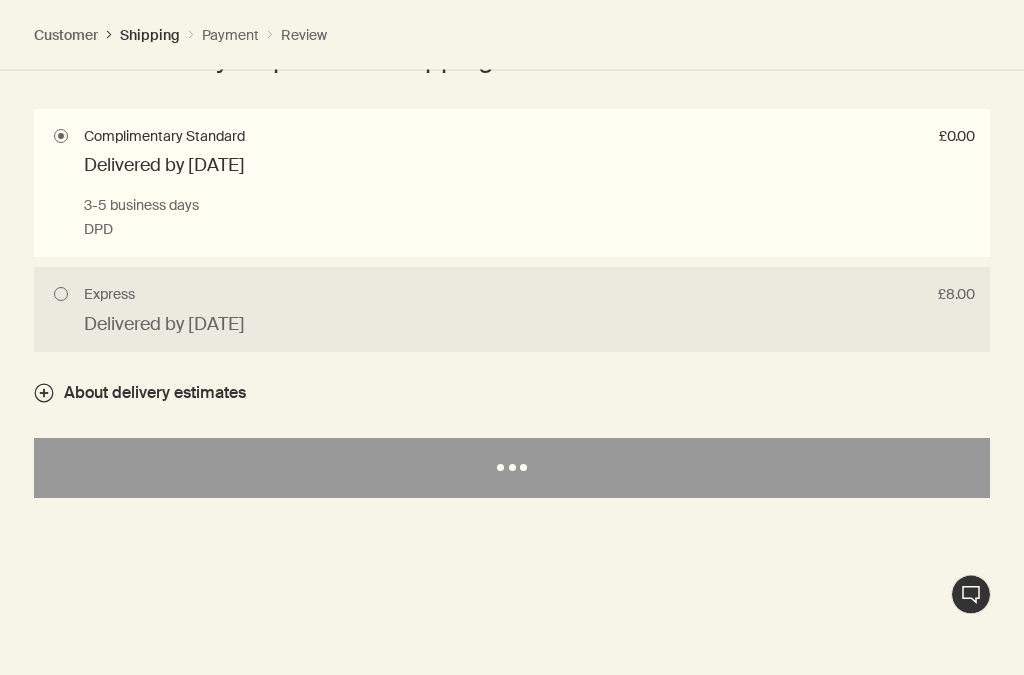 scroll, scrollTop: 1653, scrollLeft: 0, axis: vertical 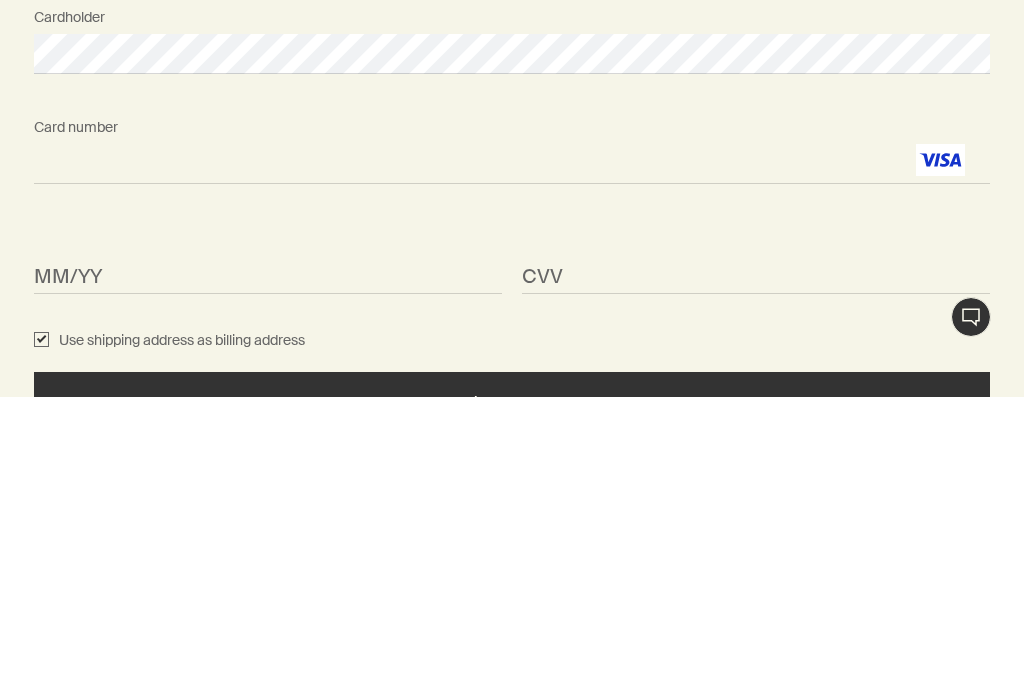 click on "<p>Your browser does not support iframes.</p>" at bounding box center [268, 552] 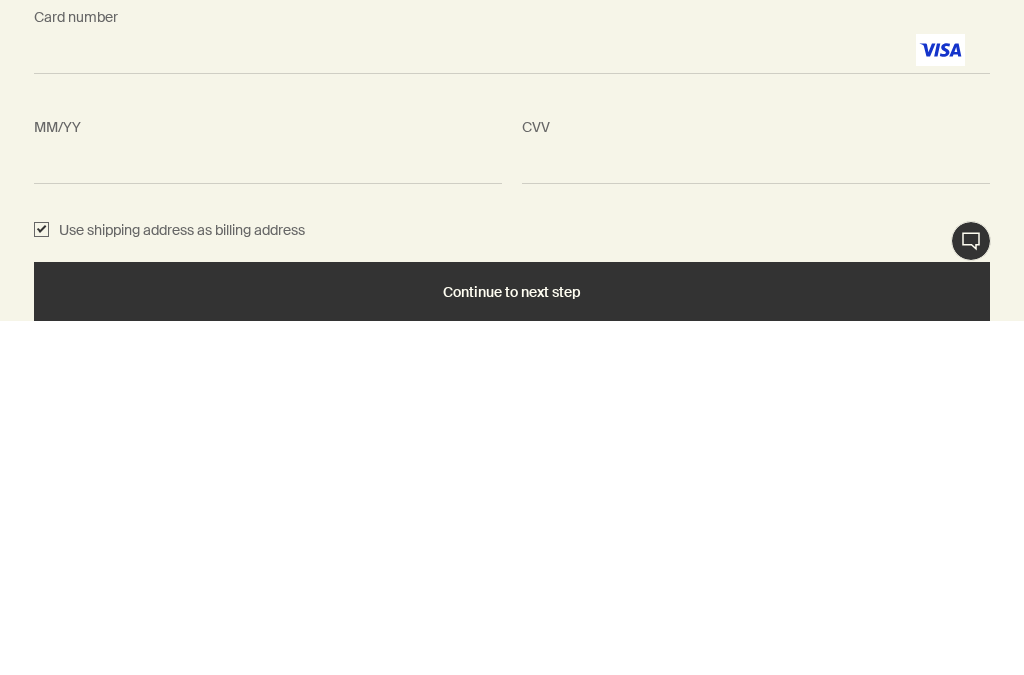 scroll, scrollTop: 1135, scrollLeft: 0, axis: vertical 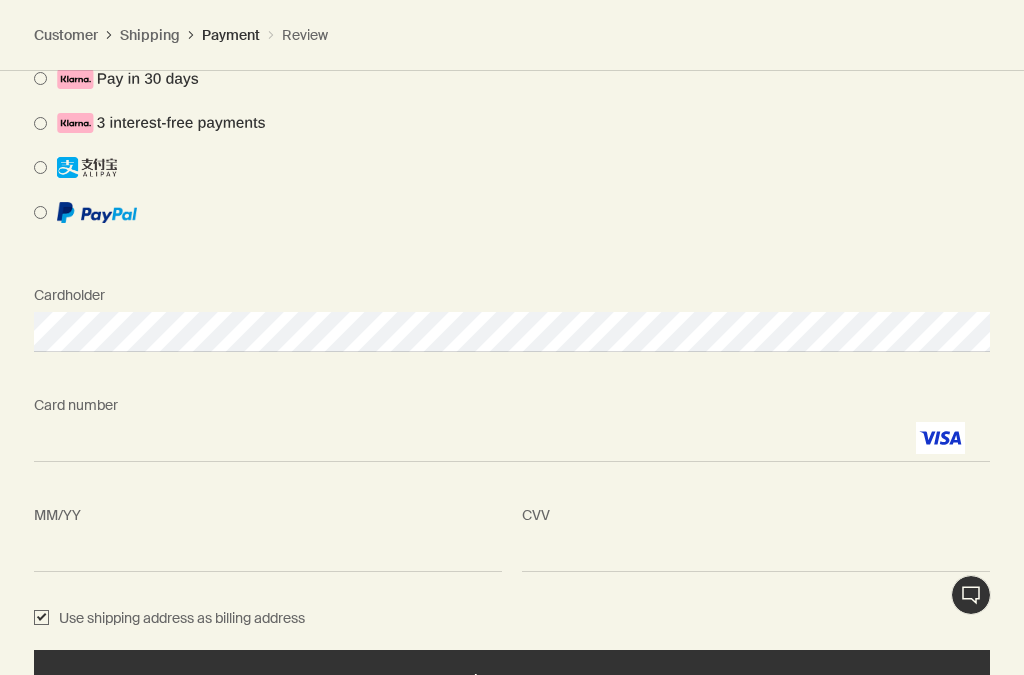 click on "Use shipping address as billing address" at bounding box center [41, 619] 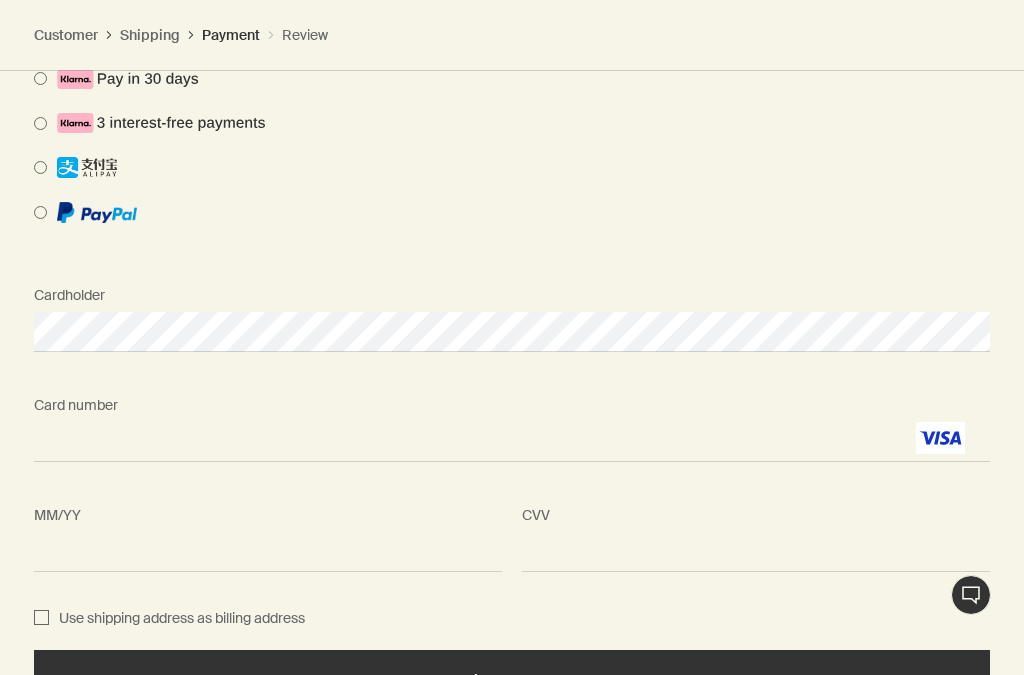 checkbox on "false" 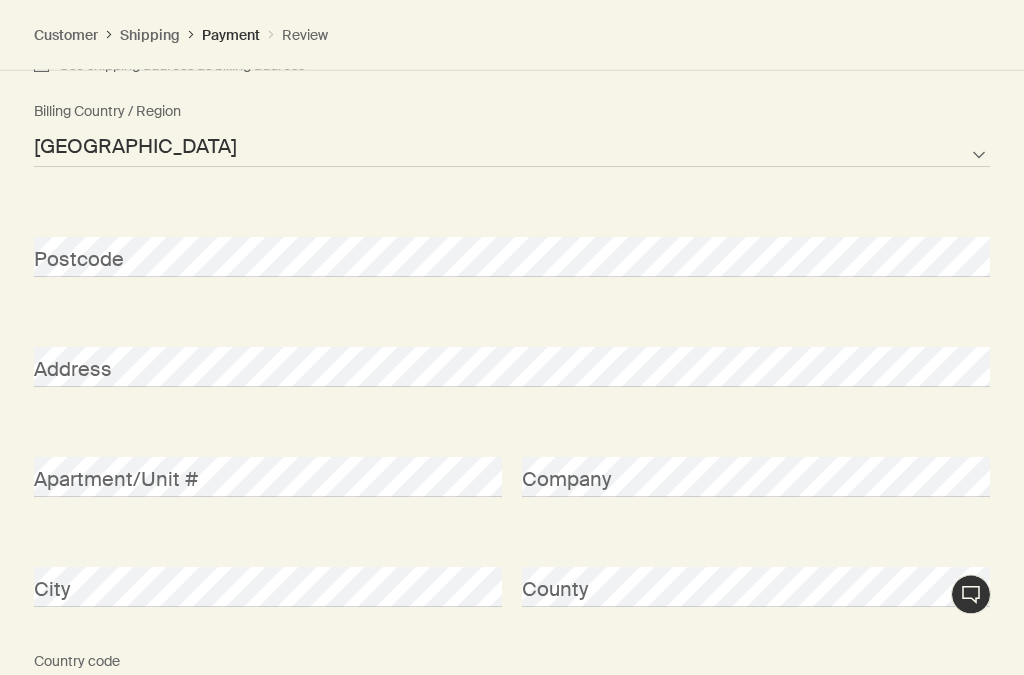 scroll, scrollTop: 1686, scrollLeft: 0, axis: vertical 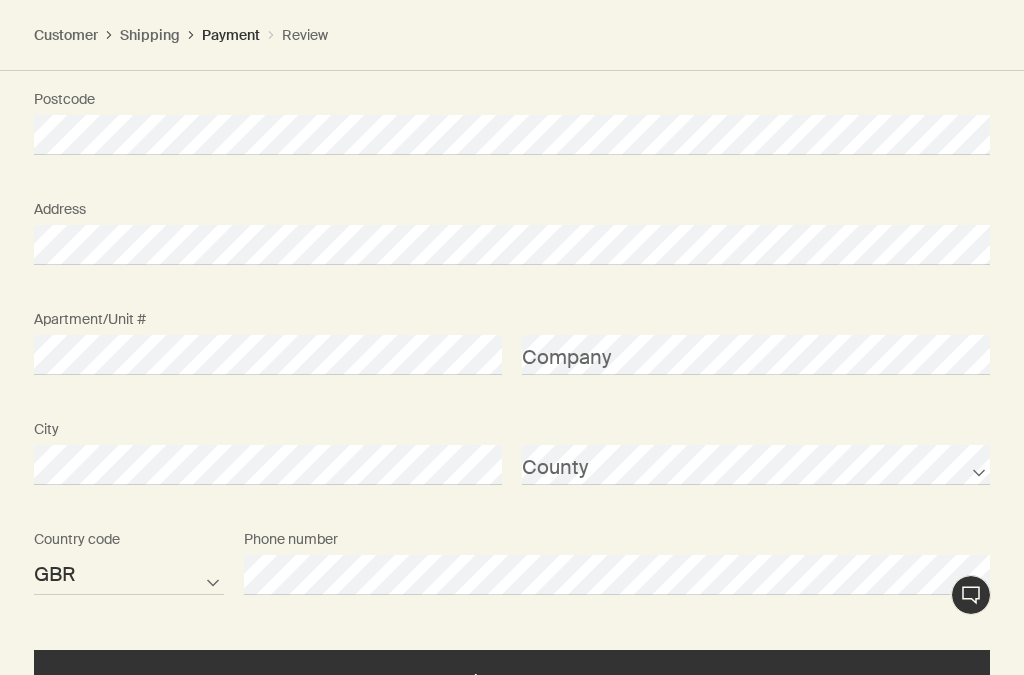 click on "Continue to next step" at bounding box center [512, 680] 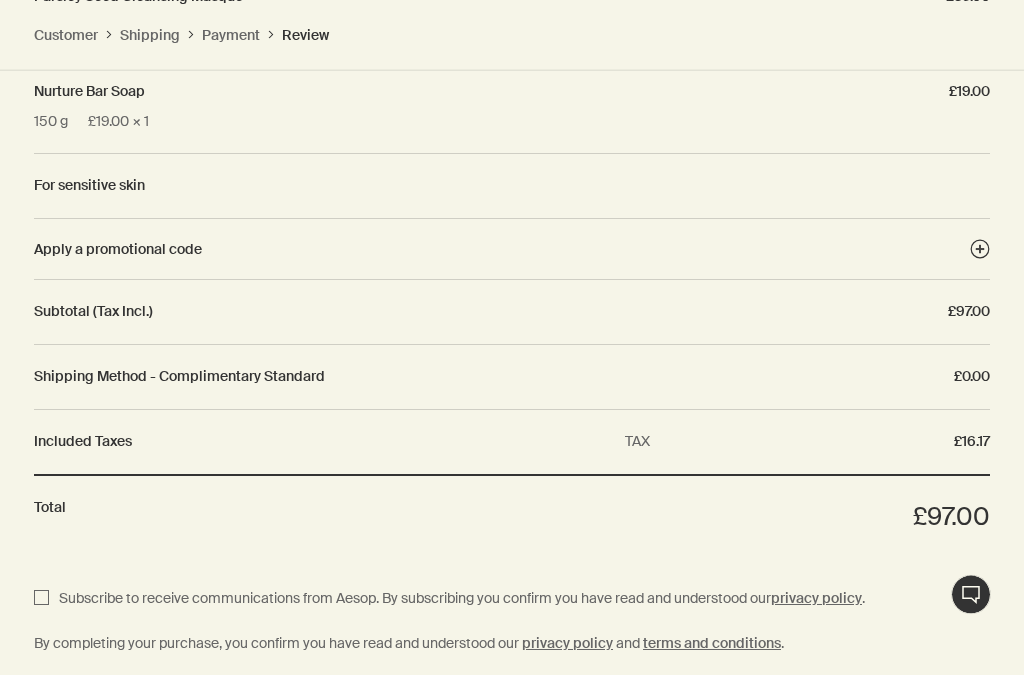 scroll, scrollTop: 1505, scrollLeft: 0, axis: vertical 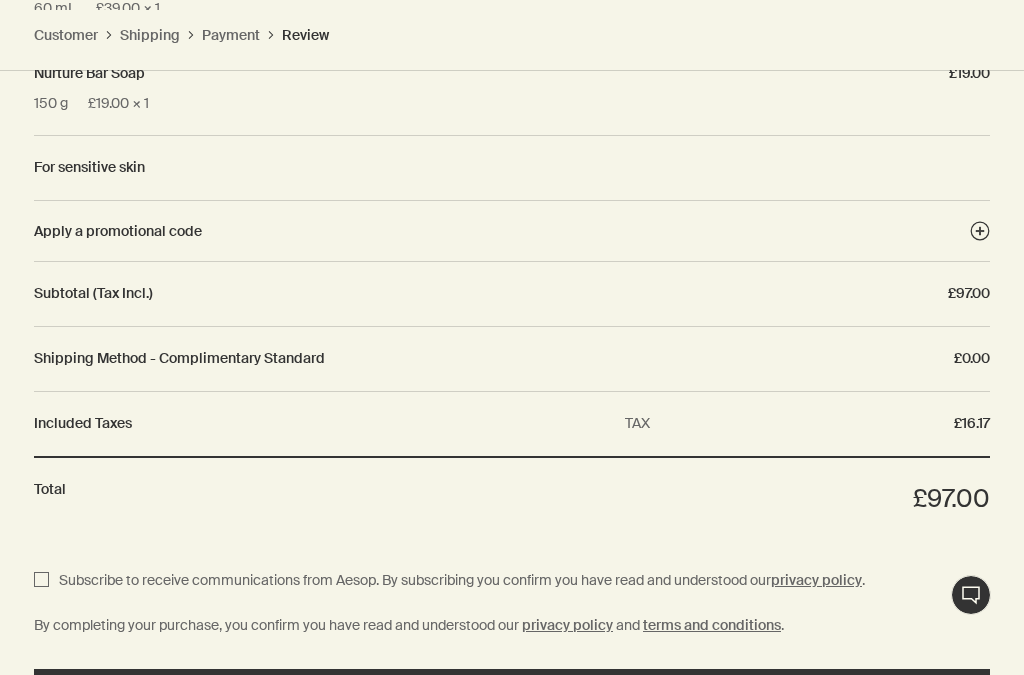 click on "Subscribe to receive communications from Aesop. By subscribing you confirm you have read and understood our   privacy policy ." at bounding box center [41, 581] 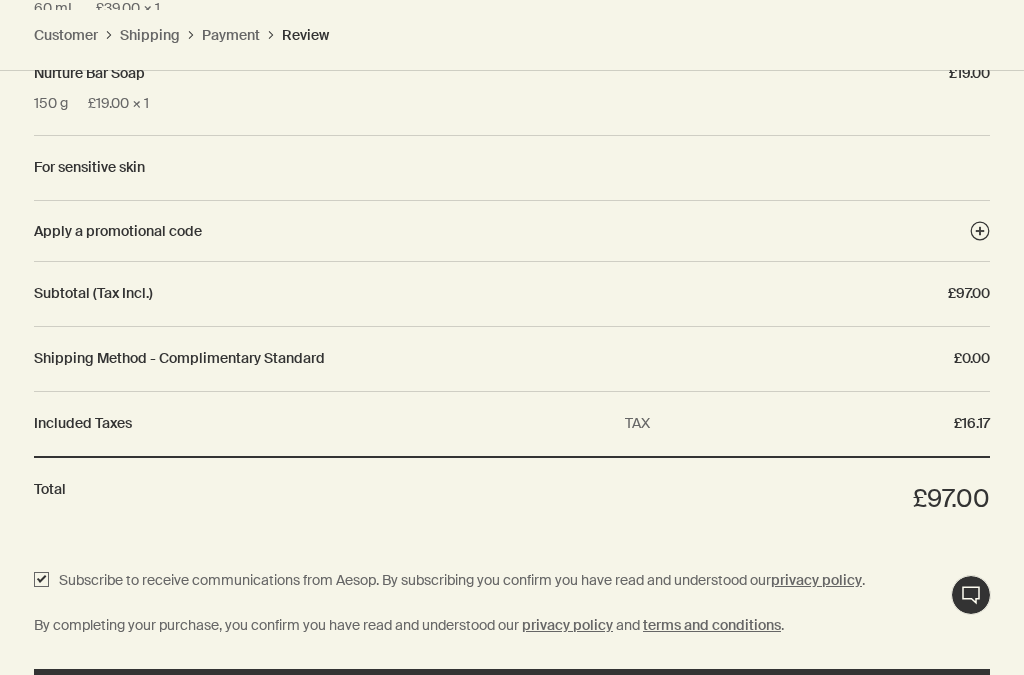 click on "Complete purchase" at bounding box center (512, 698) 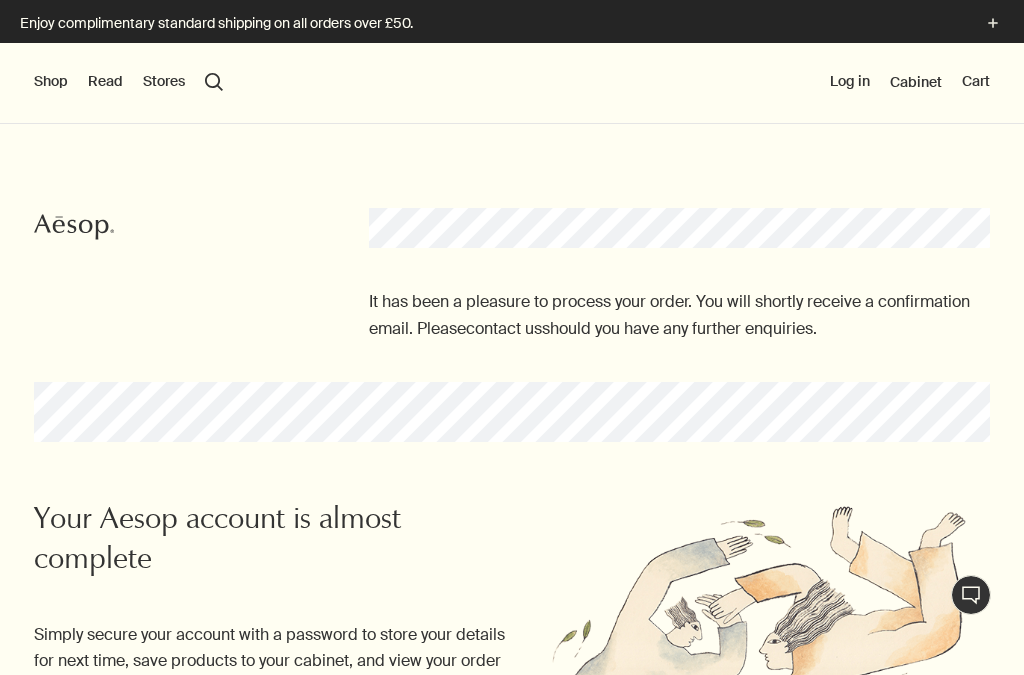 scroll, scrollTop: 0, scrollLeft: 0, axis: both 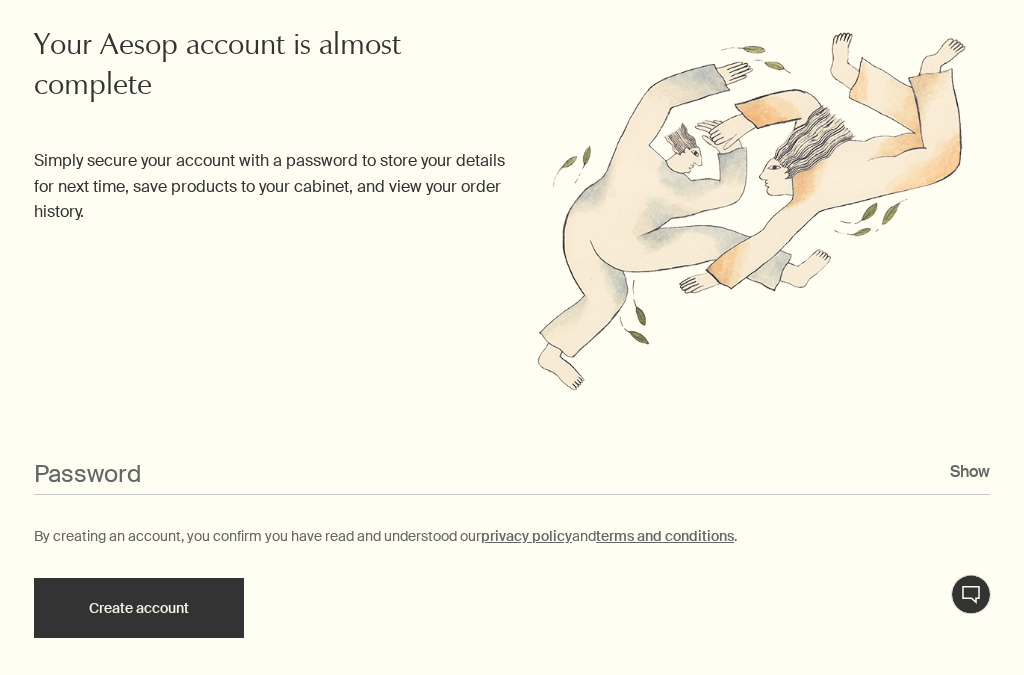 click on "Password" at bounding box center [512, 477] 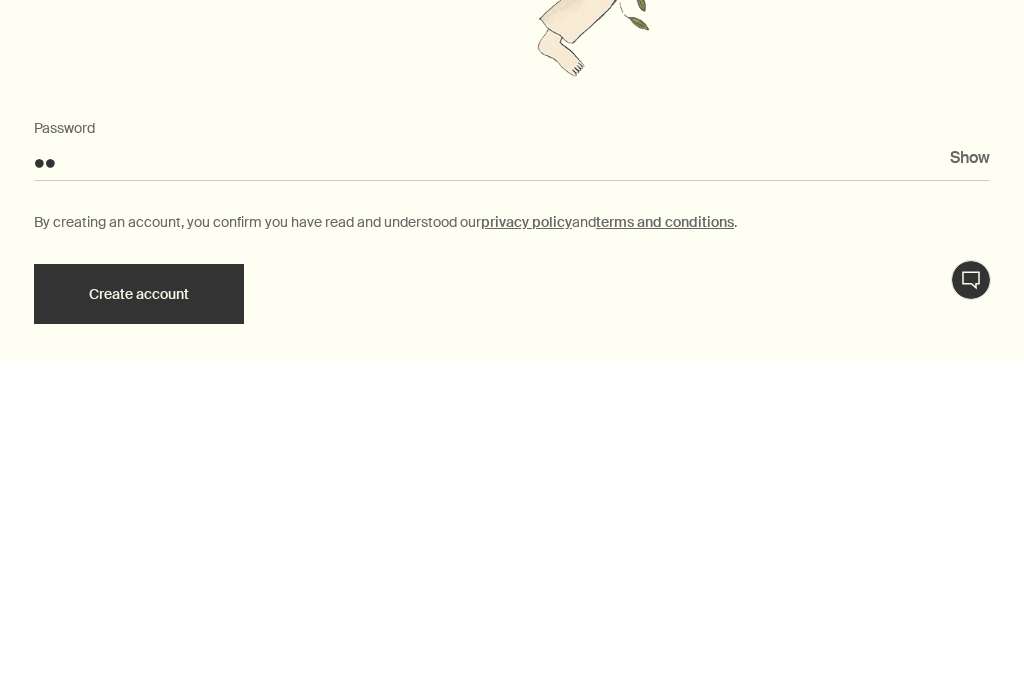type on "•" 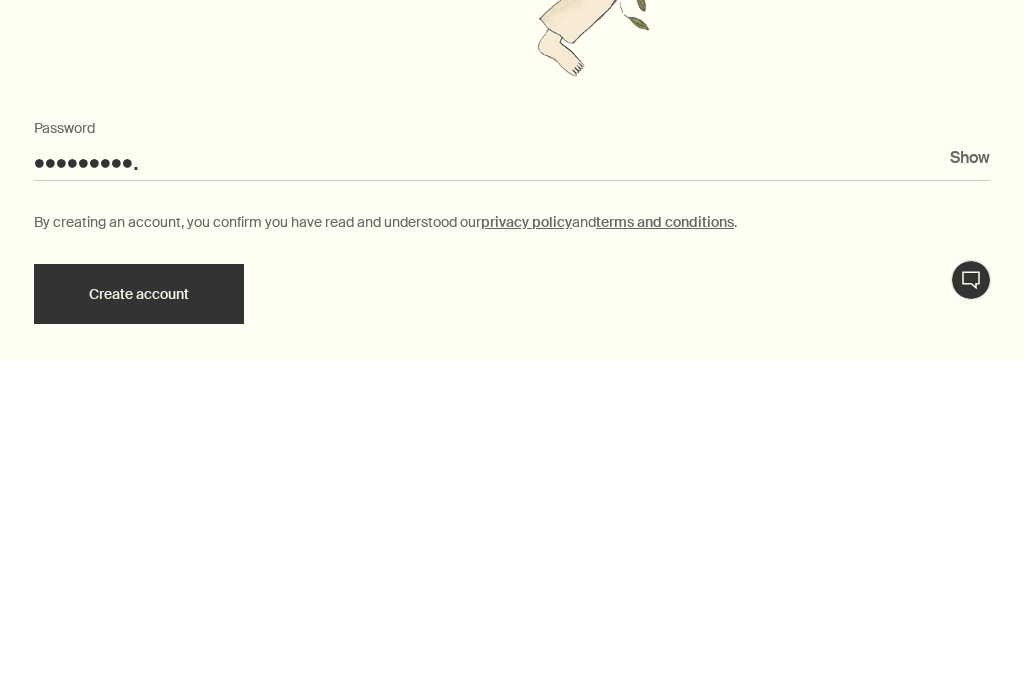 click on "Create account" at bounding box center [139, 609] 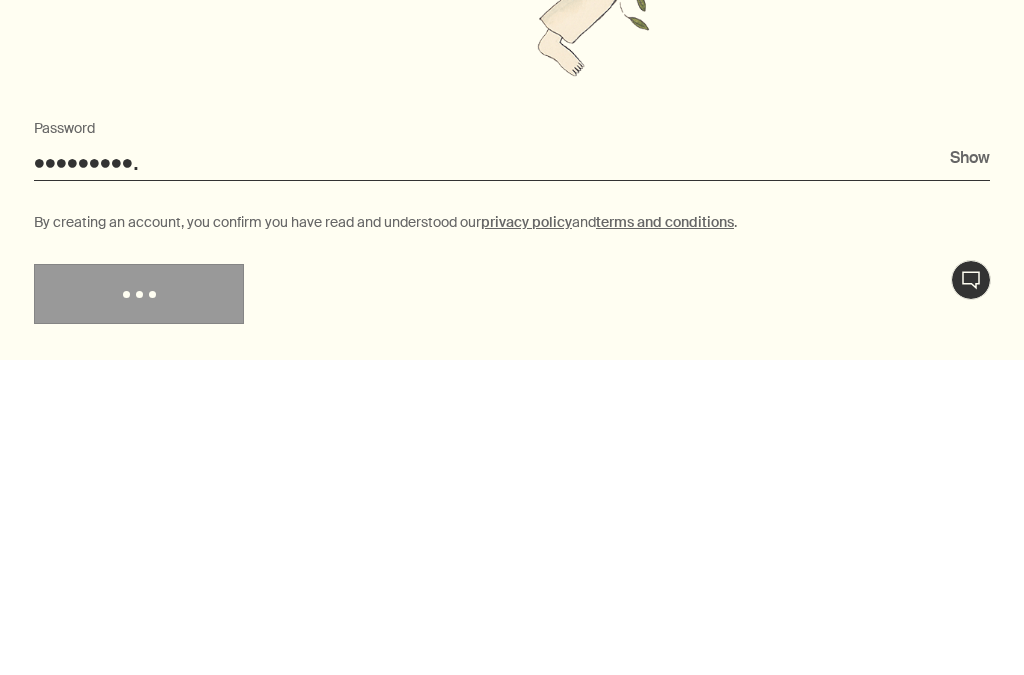 type on "••••••••••" 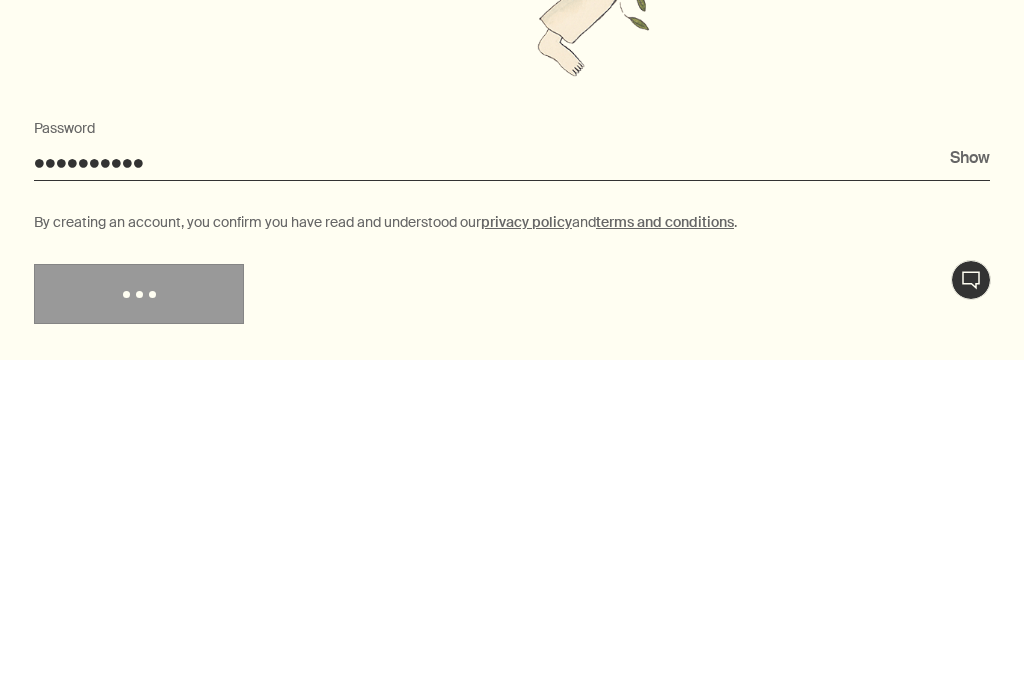 scroll, scrollTop: 789, scrollLeft: 0, axis: vertical 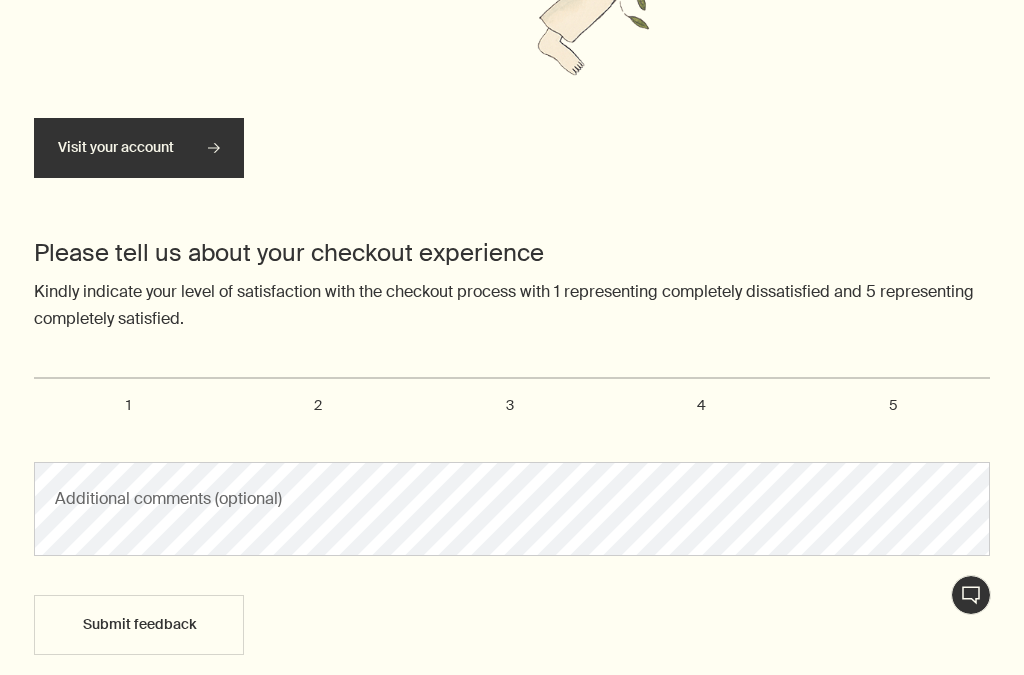 click on "5" at bounding box center (894, 405) 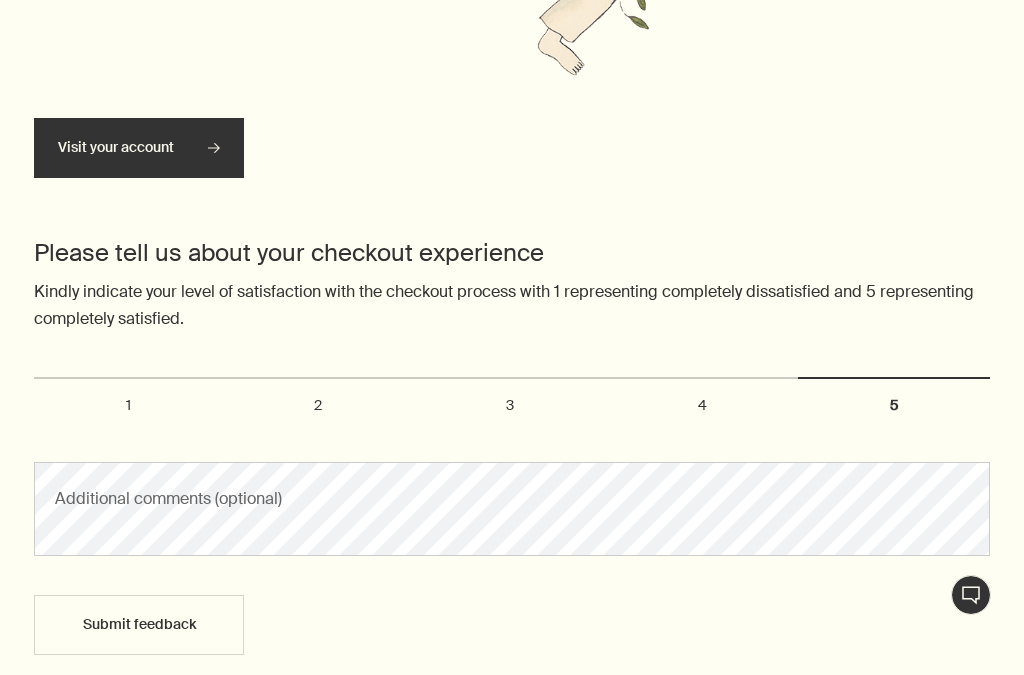 radio on "true" 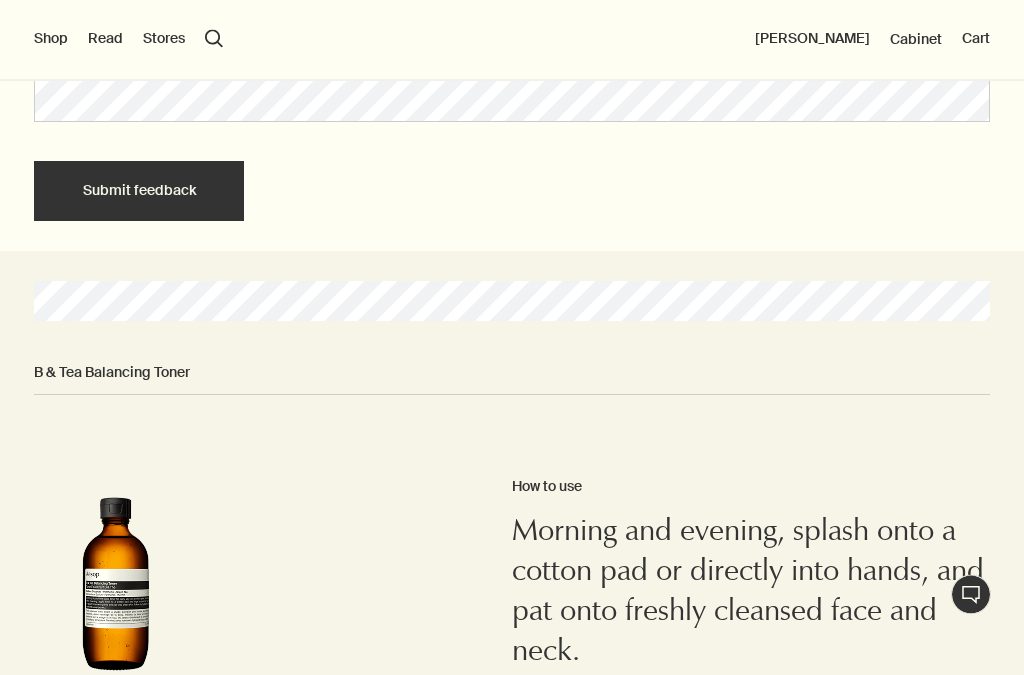 scroll, scrollTop: 1136, scrollLeft: 0, axis: vertical 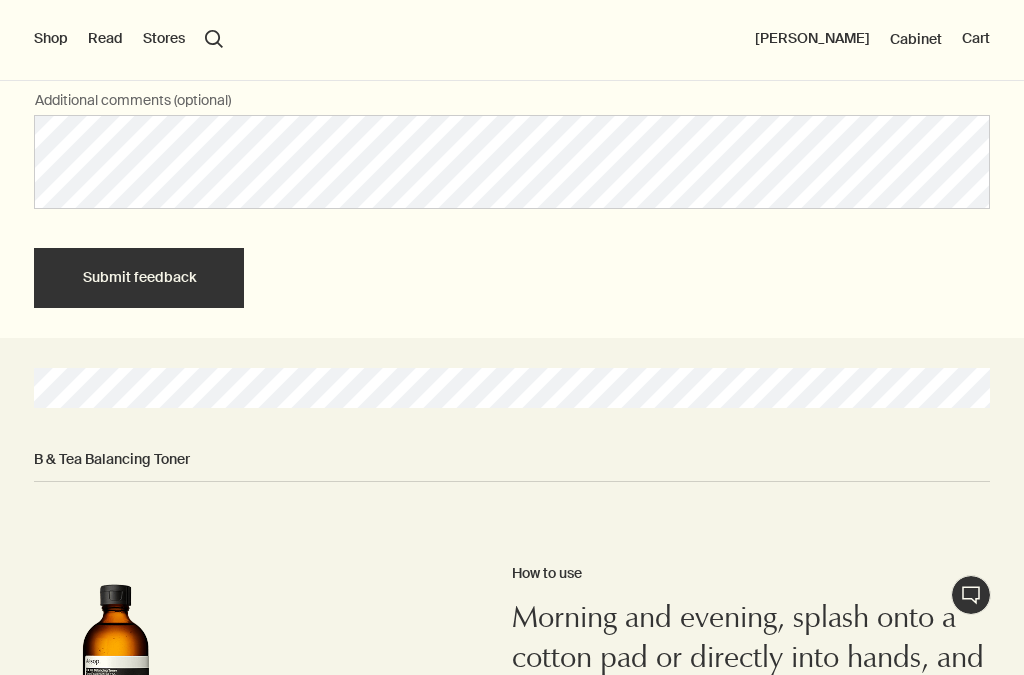 click on "Submit feedback" at bounding box center (139, 278) 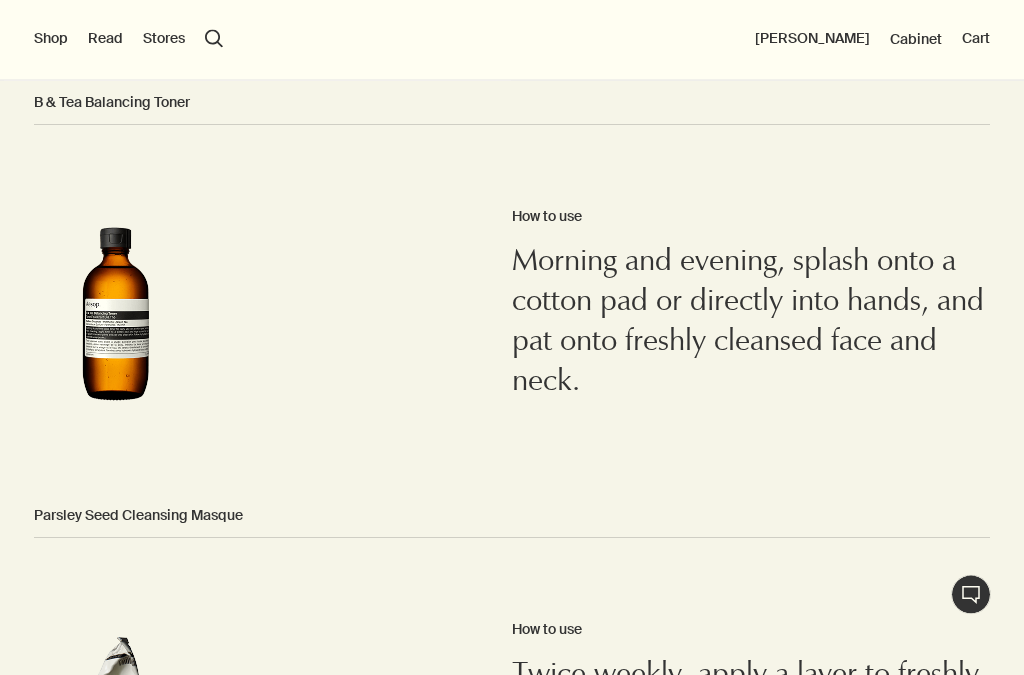 scroll, scrollTop: 1124, scrollLeft: 0, axis: vertical 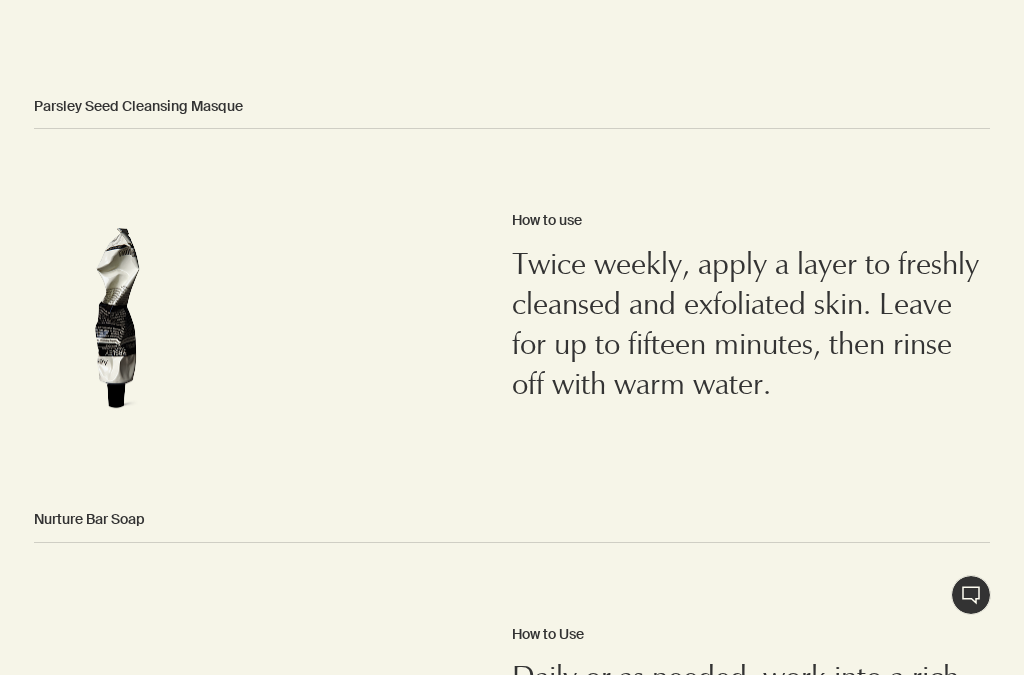 click on "Parsley Seed Cleansing Masque
How to use
Twice weekly, apply a layer to freshly cleansed and exfoliated skin. Leave for up to fifteen minutes, then rinse off with warm water." at bounding box center [512, 301] 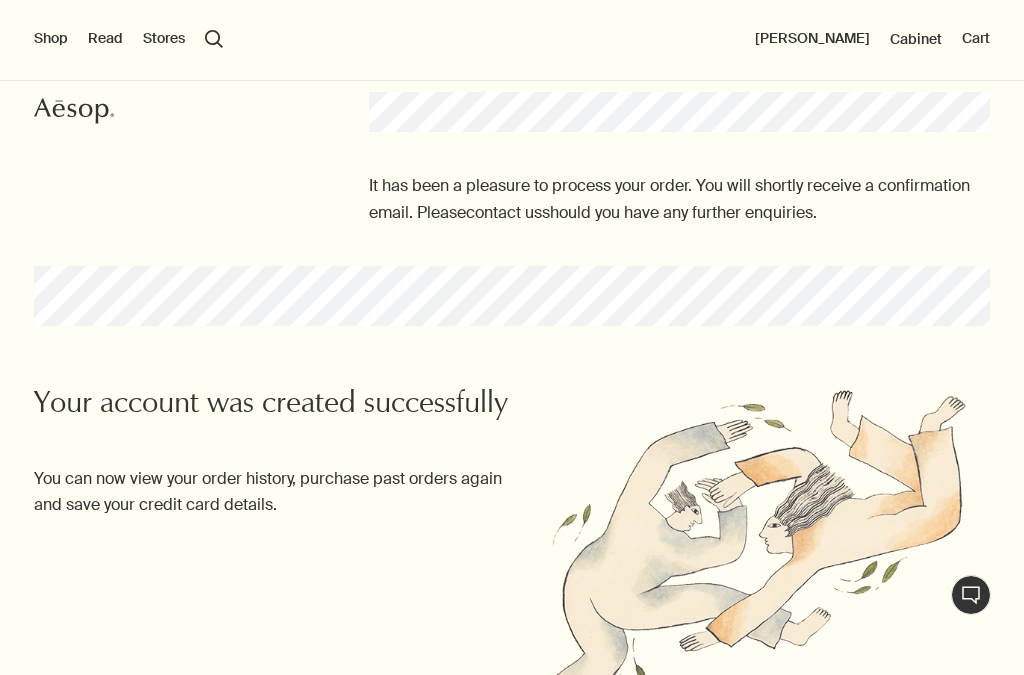 scroll, scrollTop: 0, scrollLeft: 0, axis: both 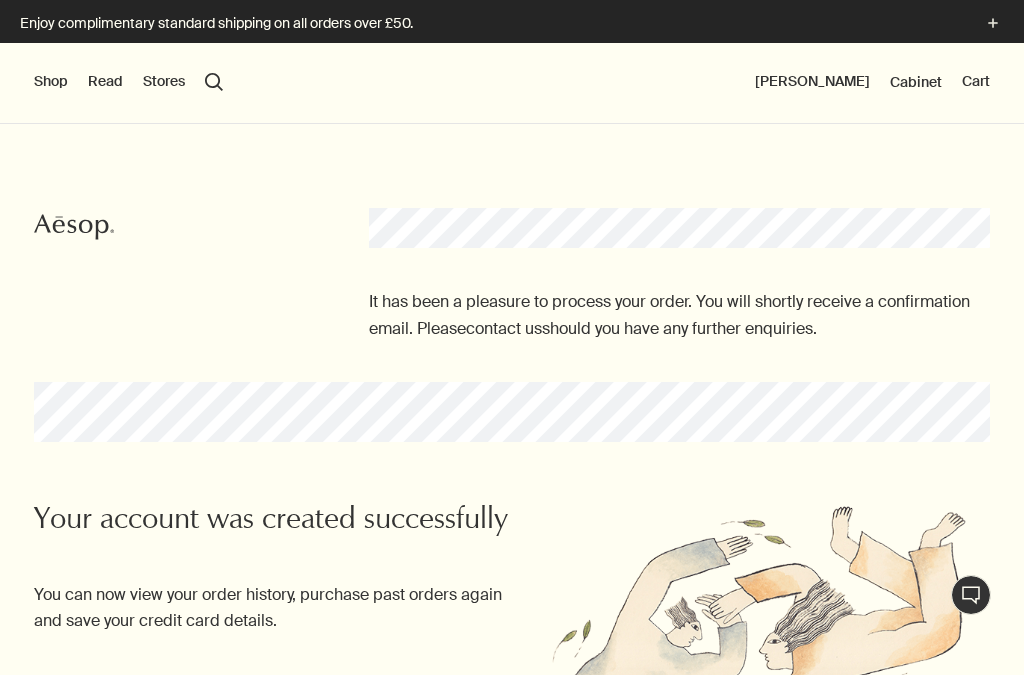 click on "[PERSON_NAME]" at bounding box center (812, 82) 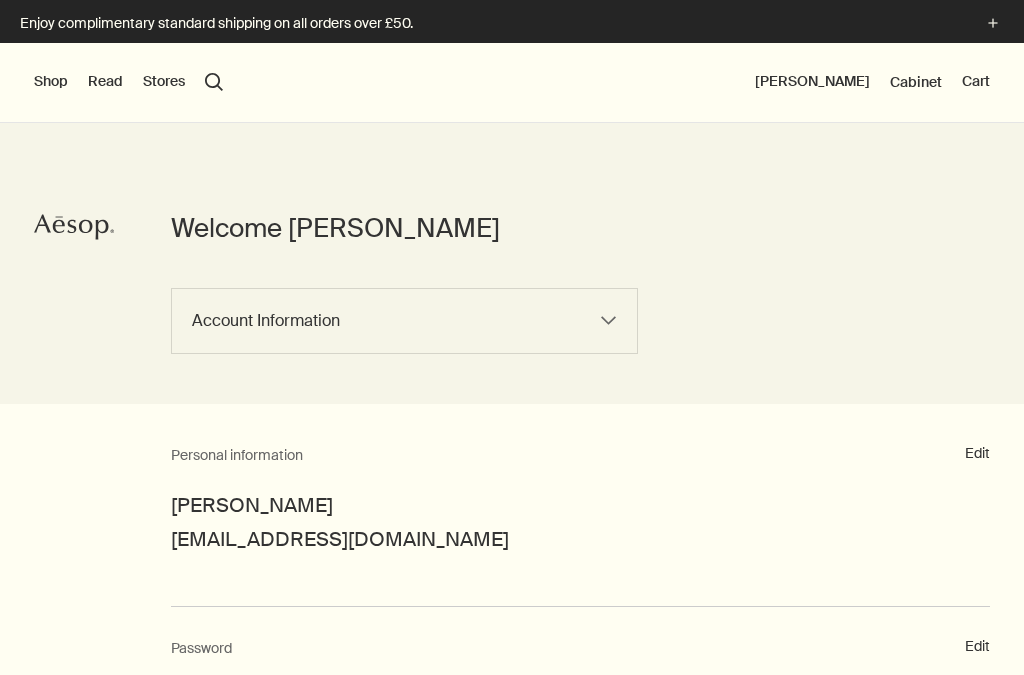 scroll, scrollTop: 0, scrollLeft: 0, axis: both 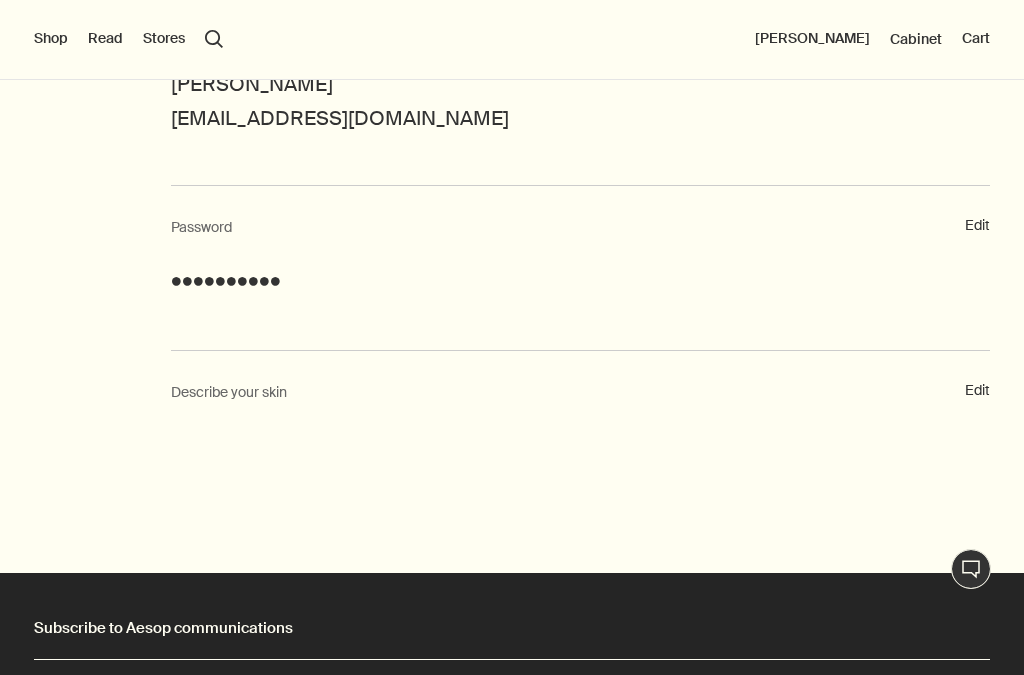 click on "Edit" at bounding box center (977, 391) 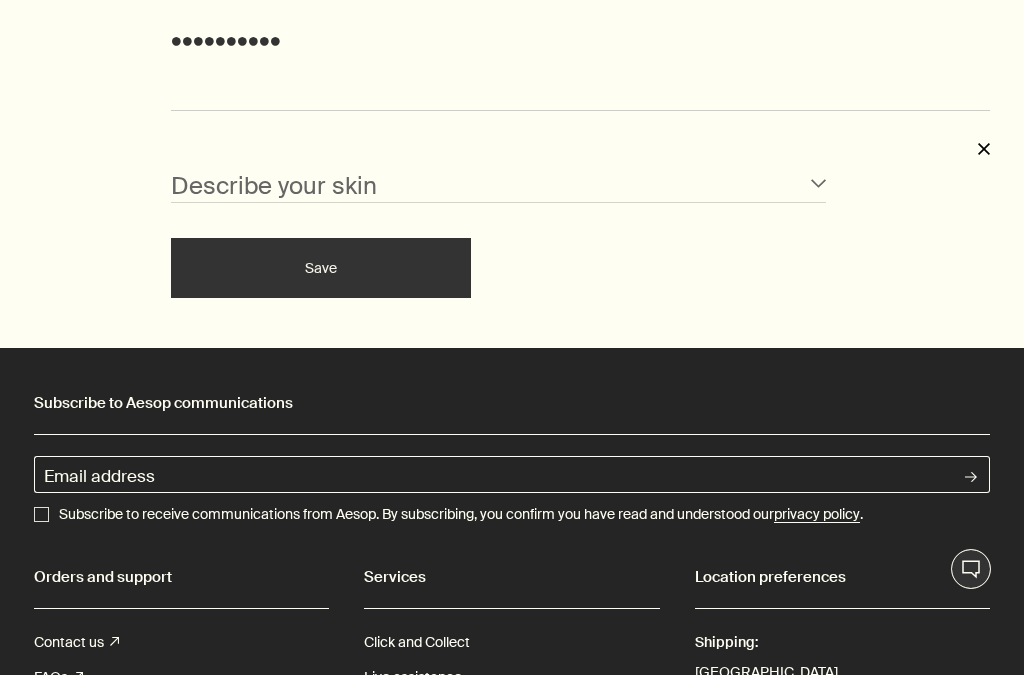 scroll, scrollTop: 669, scrollLeft: 0, axis: vertical 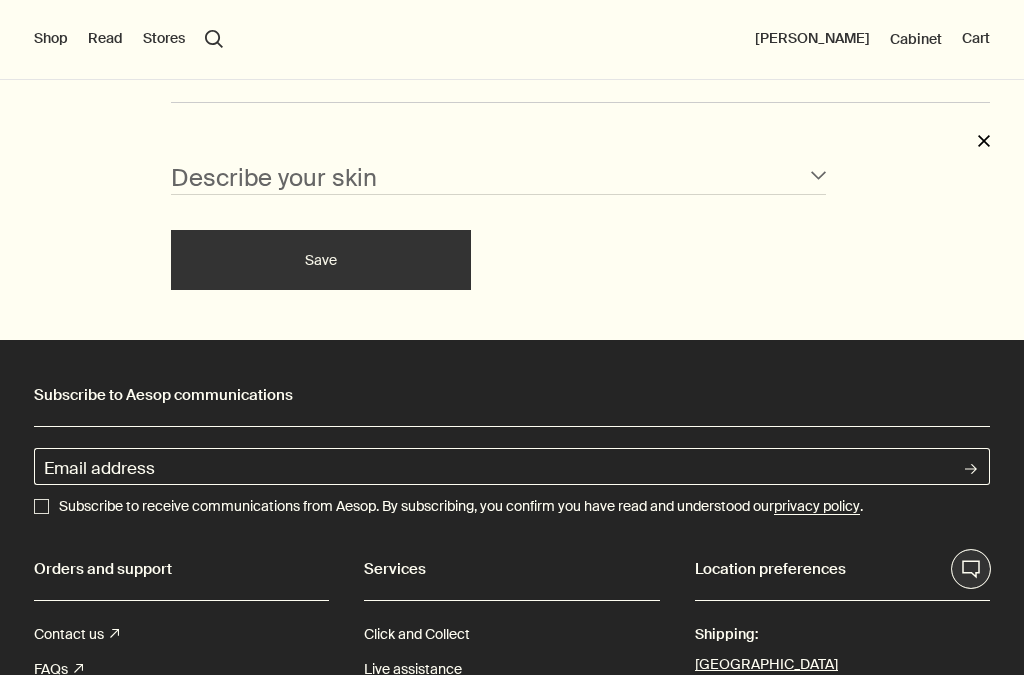click on "Normal Sensitive Oily Combination Blemished Dry Mature" at bounding box center [498, 176] 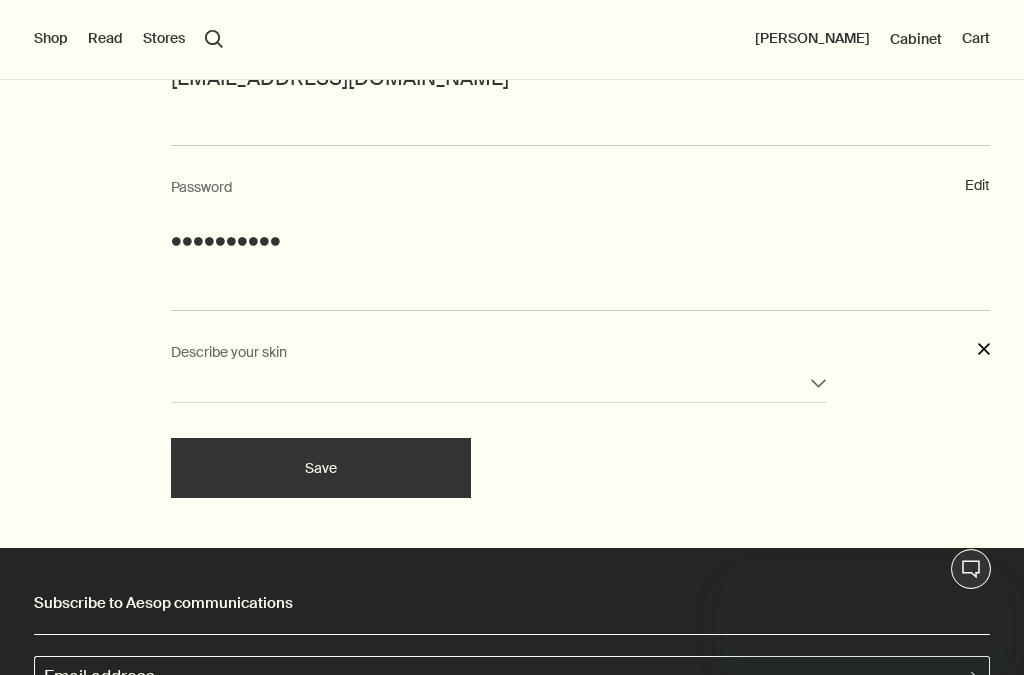 scroll, scrollTop: 0, scrollLeft: 0, axis: both 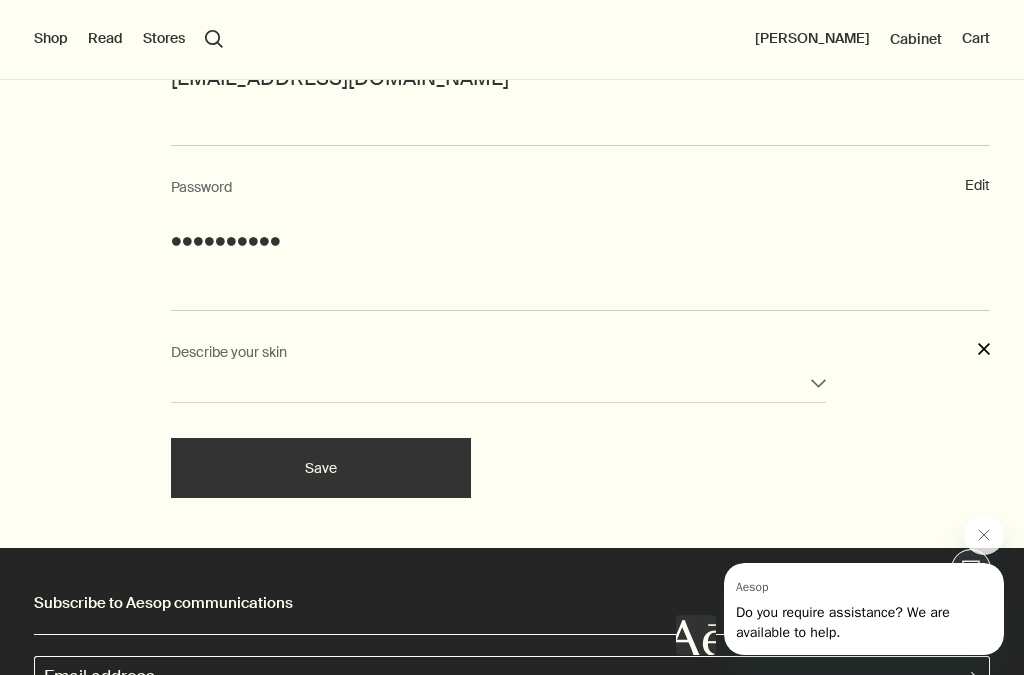 select on "mature" 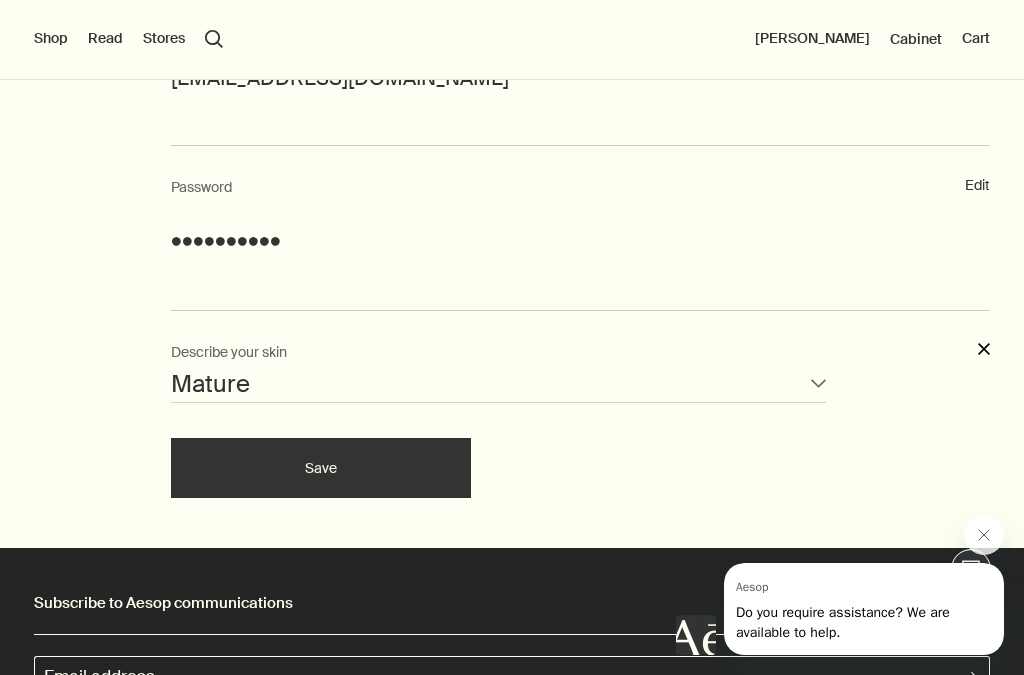 click on "Save" at bounding box center (321, 468) 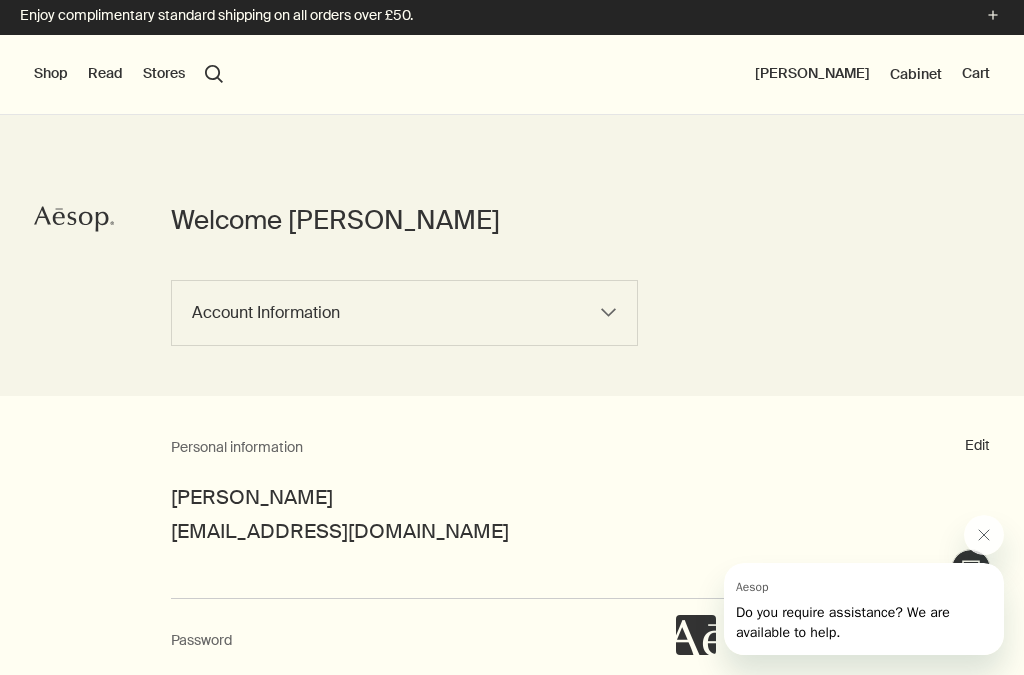 scroll, scrollTop: 0, scrollLeft: 0, axis: both 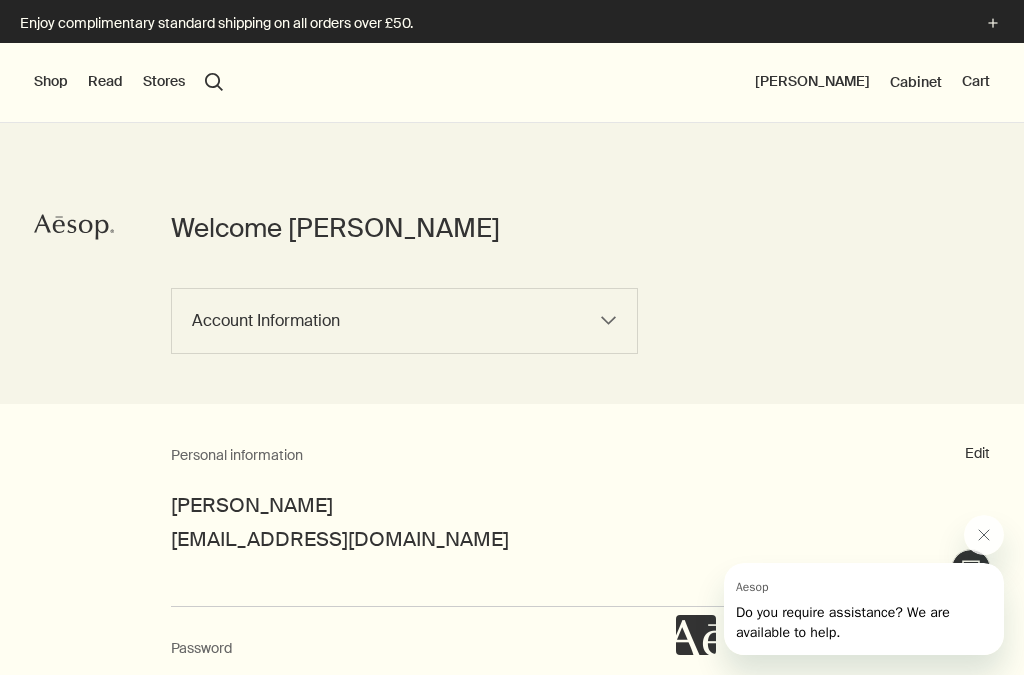 click on "Account Information Order History Returns Address Book Communications Log out" at bounding box center [404, 321] 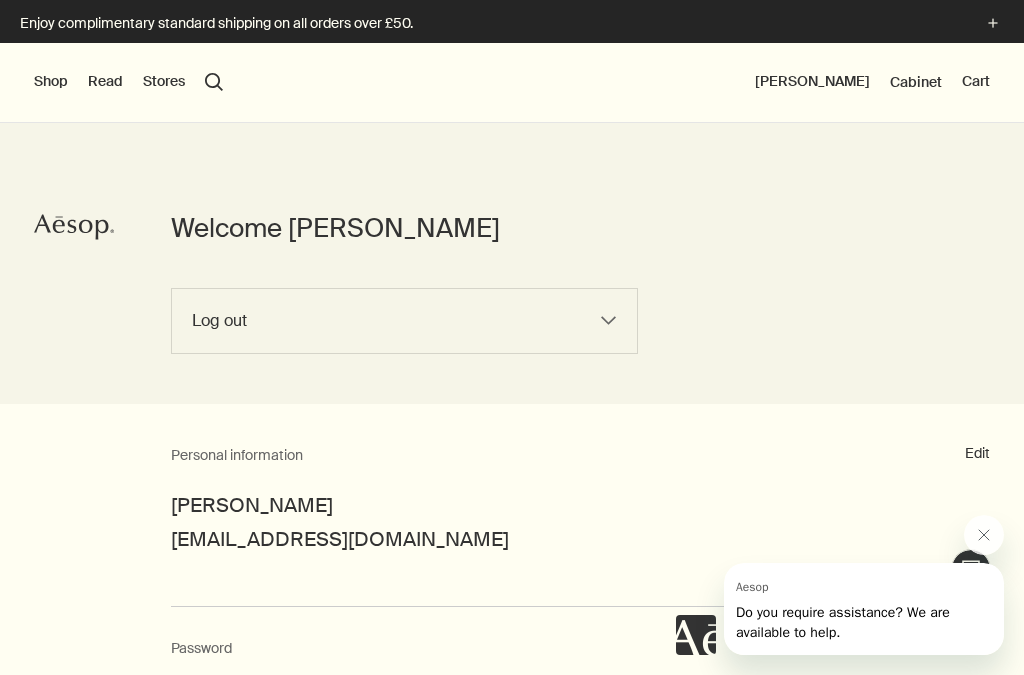 select on "/my-account" 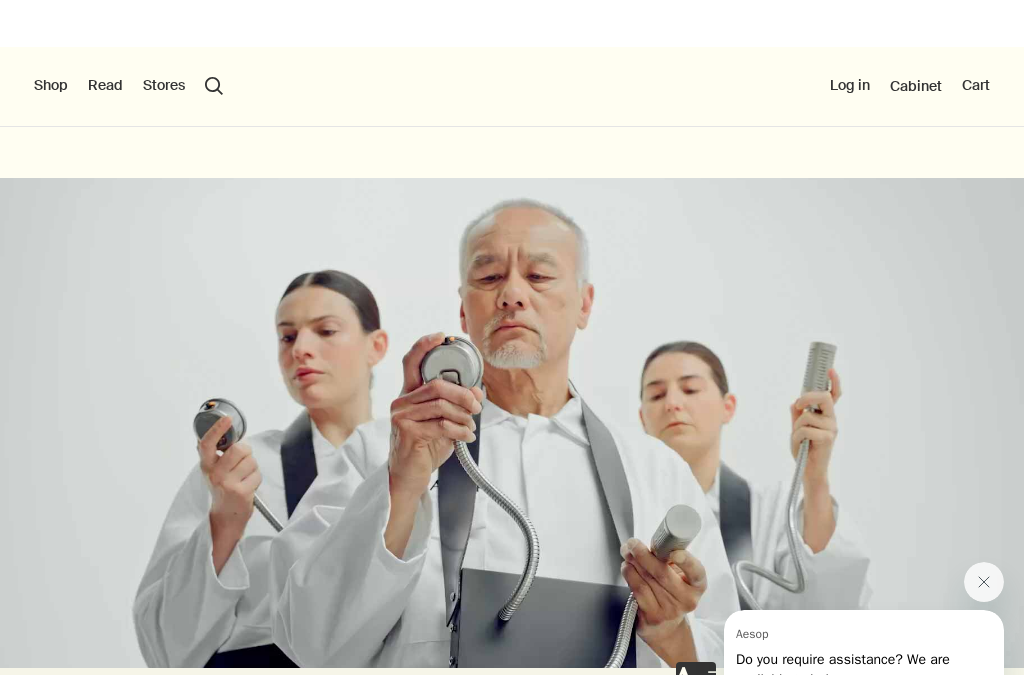 scroll, scrollTop: 0, scrollLeft: 0, axis: both 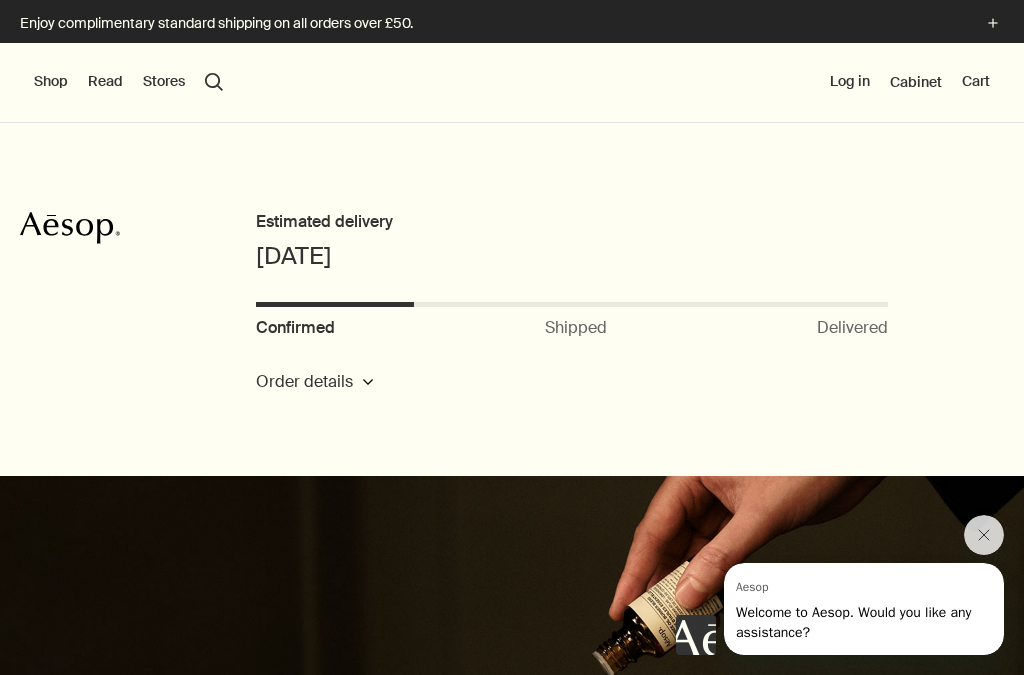 click on "Shop" at bounding box center (51, 82) 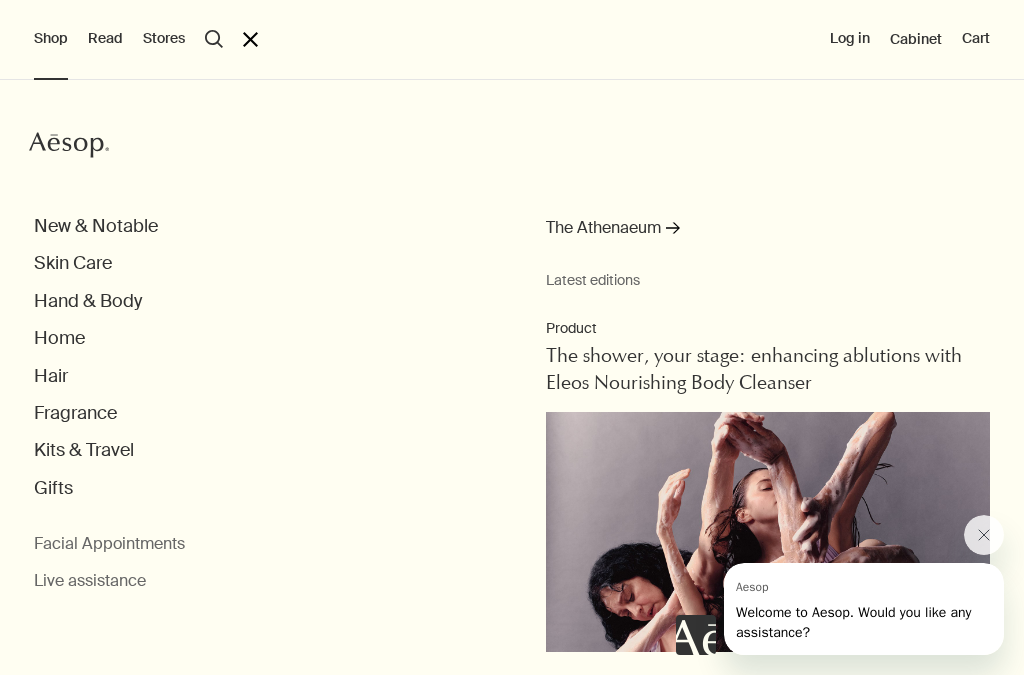 click on "Hair" at bounding box center (51, 376) 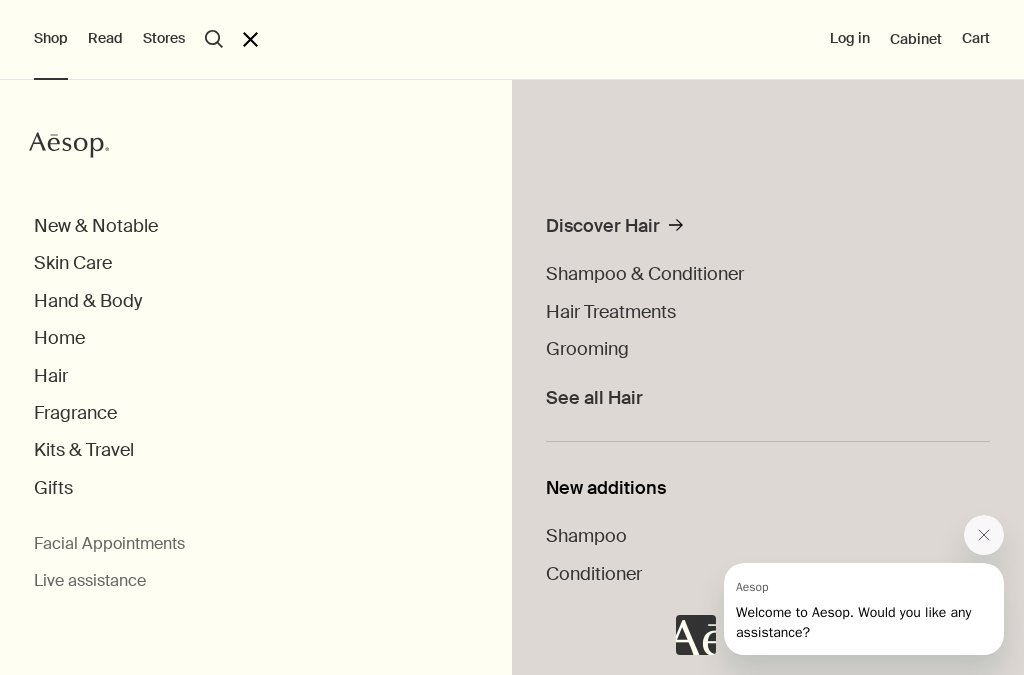 click on "See all Hair" at bounding box center (594, 398) 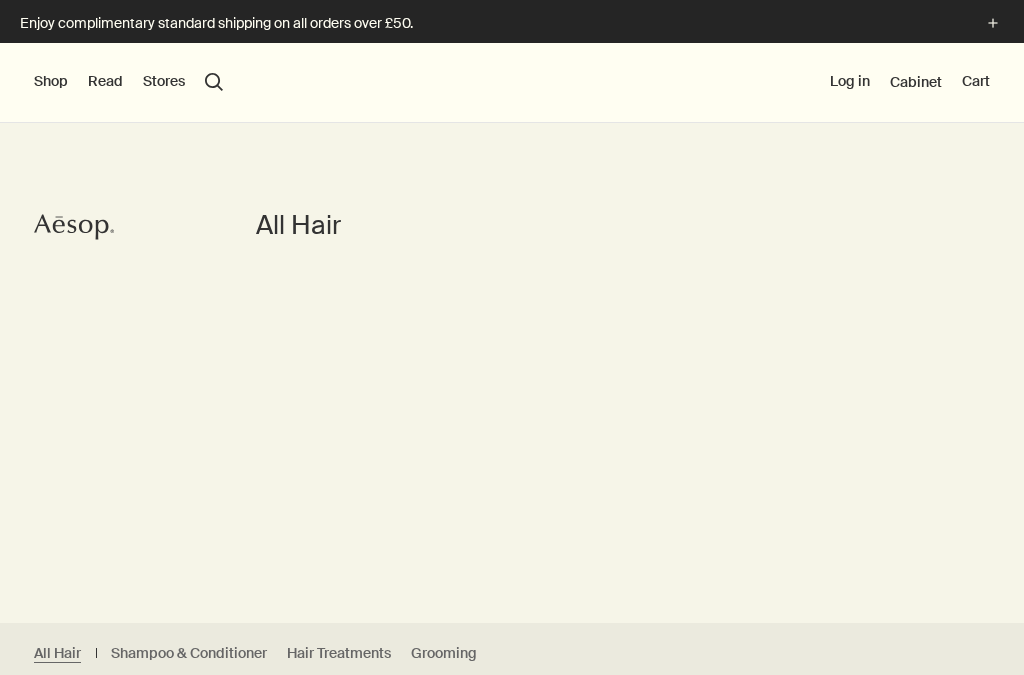scroll, scrollTop: 0, scrollLeft: 0, axis: both 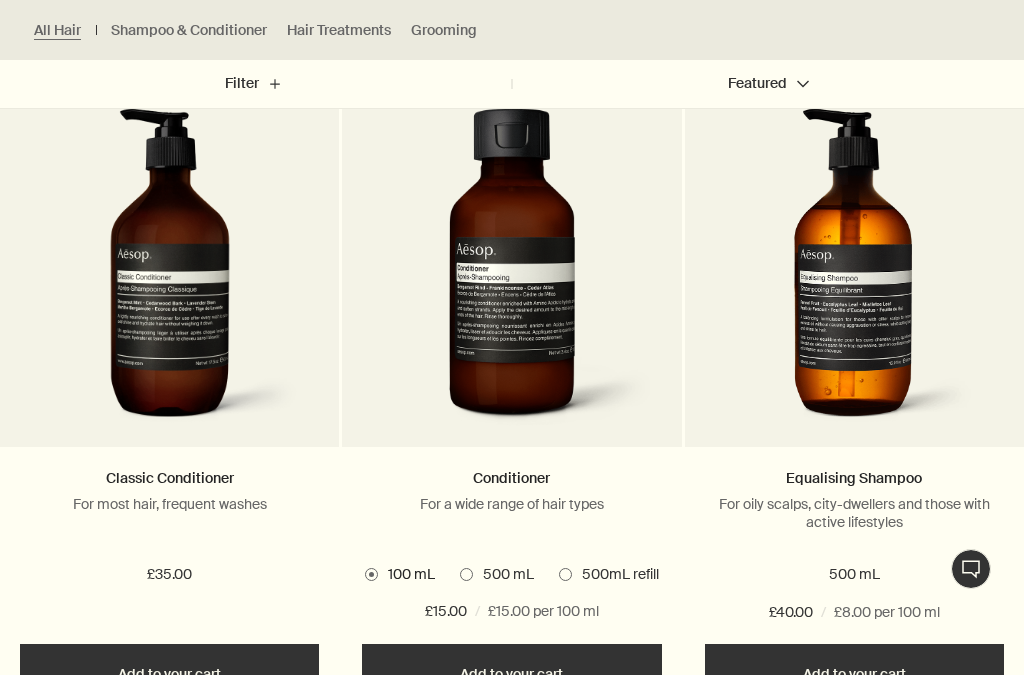 click on "Equalising Shampoo For oily scalps, city-dwellers and those with active lifestyles 500 mL £40.00 / £8.00   per   100   ml" at bounding box center [854, 545] 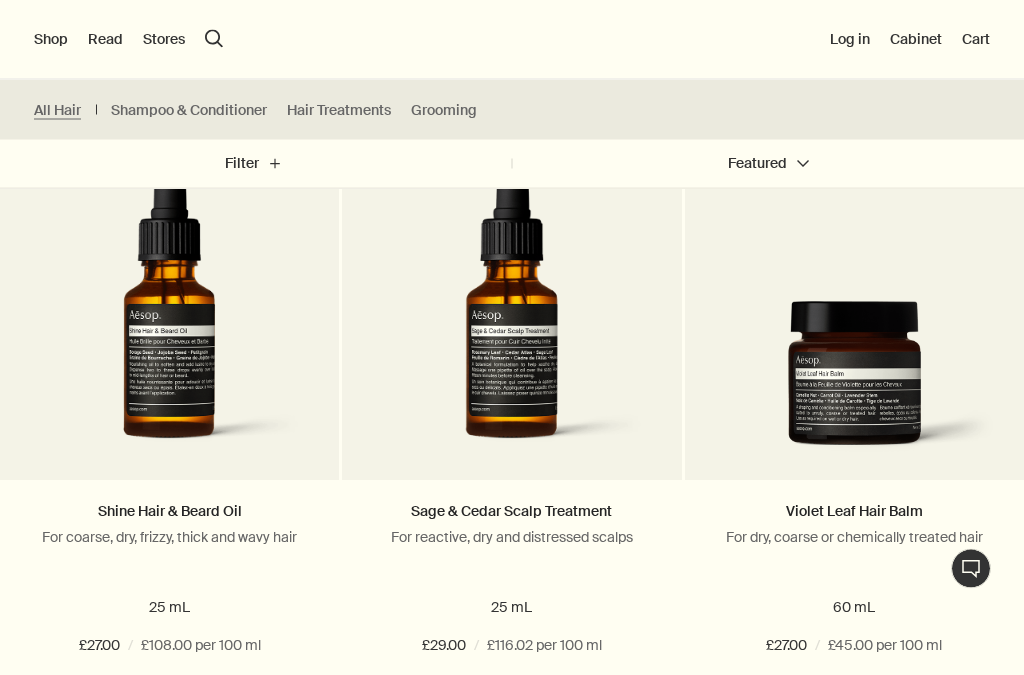 scroll, scrollTop: 2001, scrollLeft: 0, axis: vertical 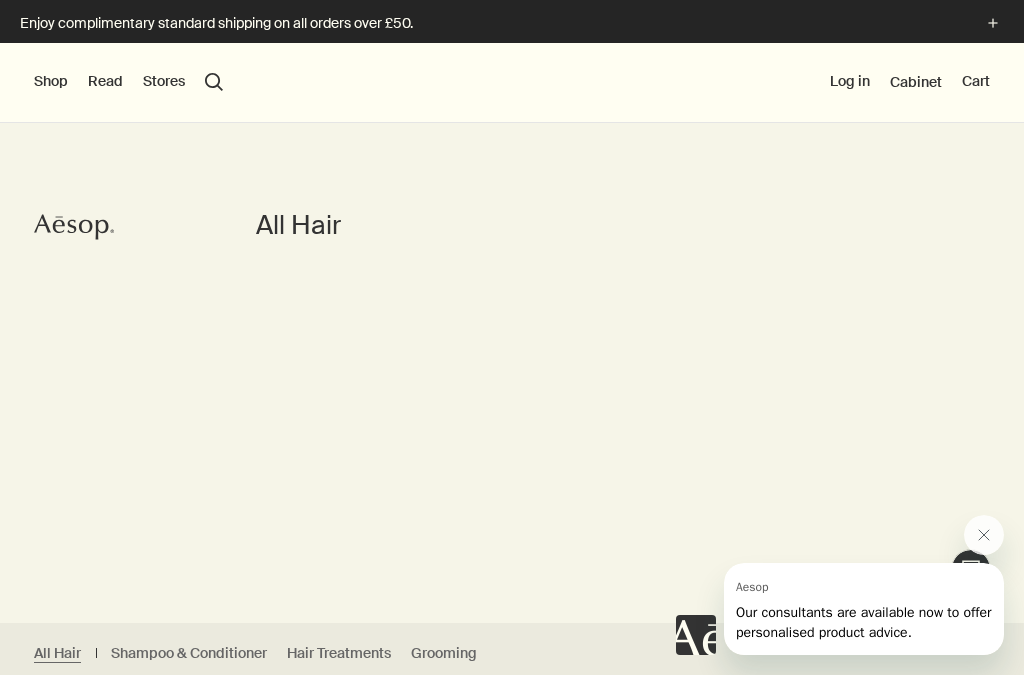 click on "Shop" at bounding box center (51, 82) 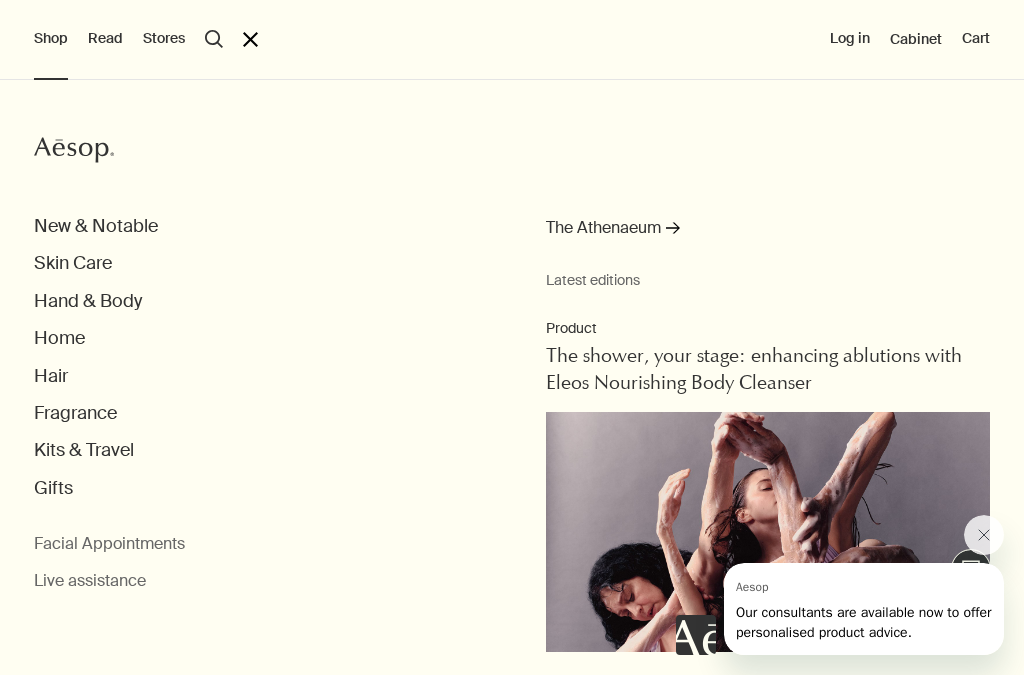 click on "Kits & Travel" at bounding box center (84, 450) 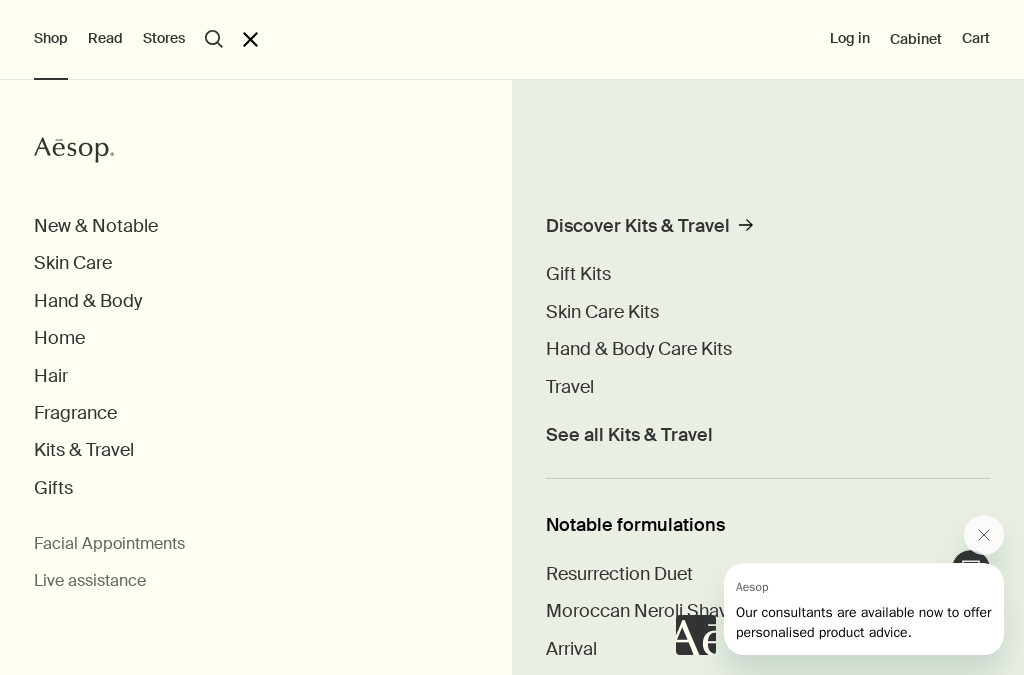 click on "Discover Kits & Travel" at bounding box center (638, 226) 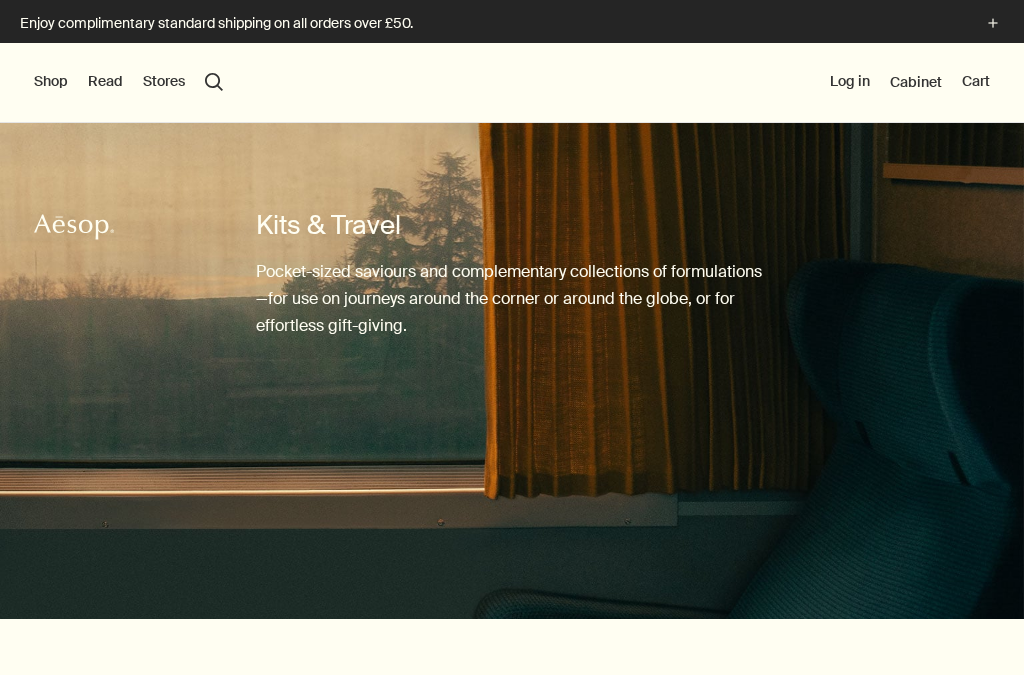 scroll, scrollTop: 0, scrollLeft: 0, axis: both 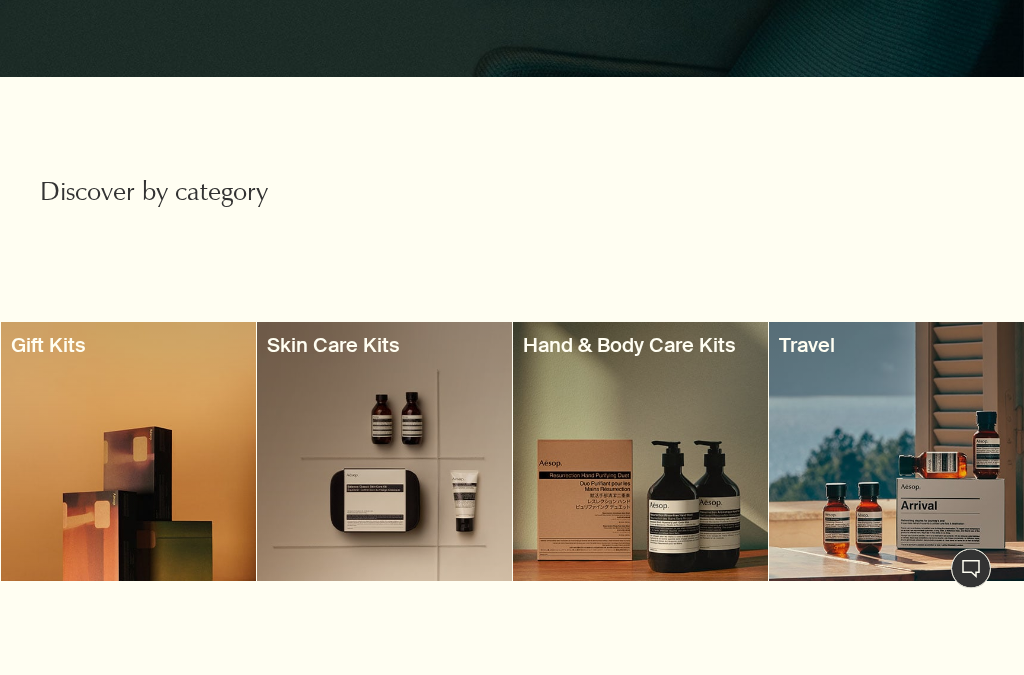 click at bounding box center (896, 452) 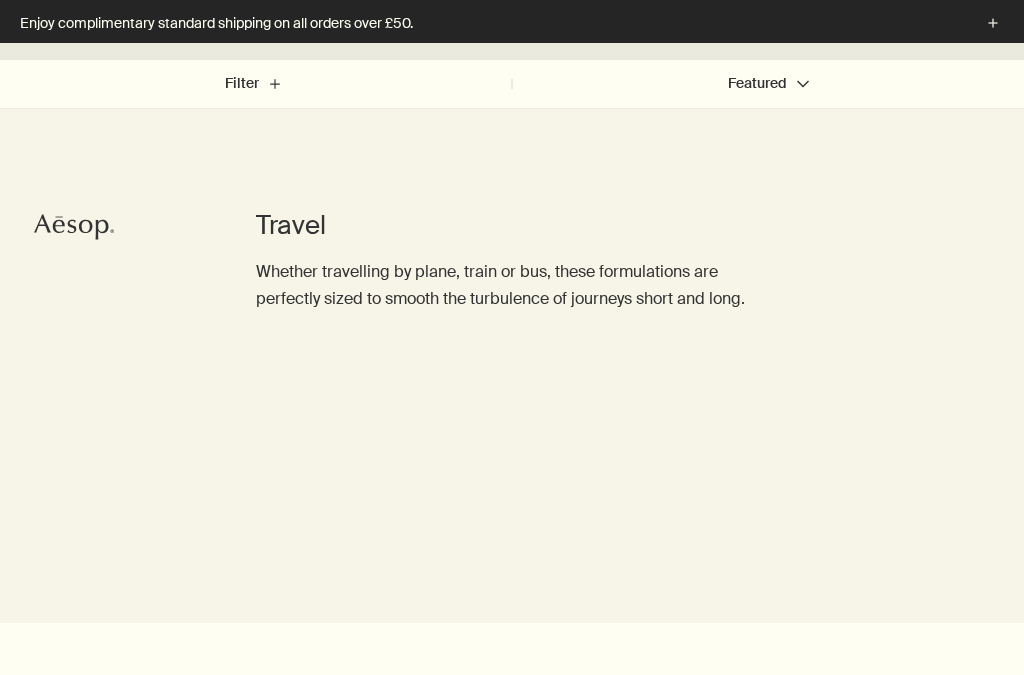 scroll, scrollTop: 166, scrollLeft: 0, axis: vertical 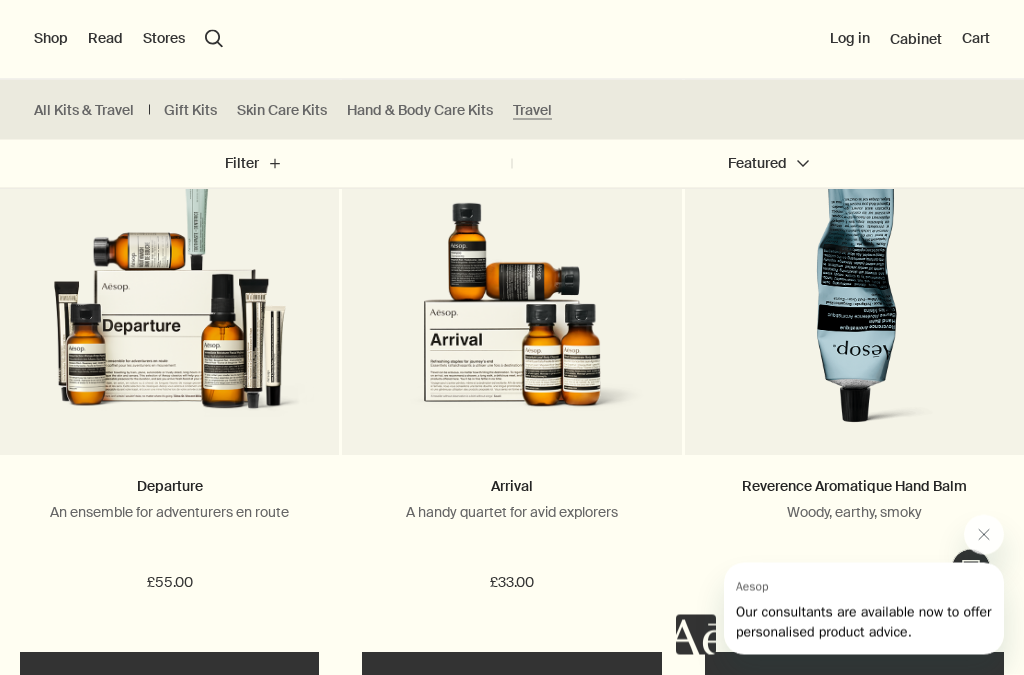 click at bounding box center (984, 534) 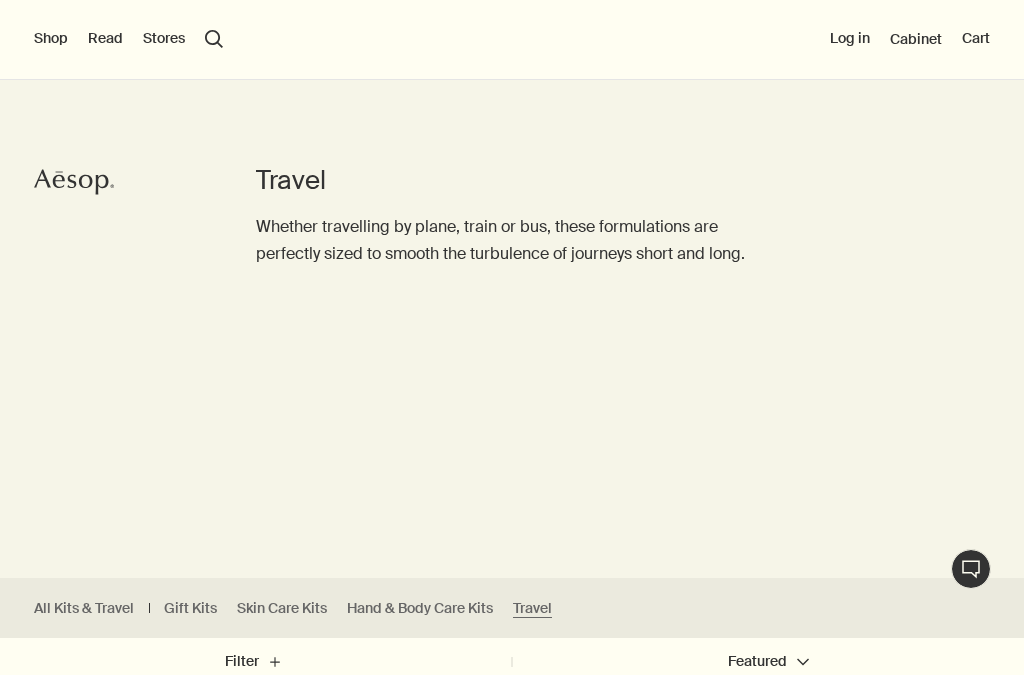 scroll, scrollTop: 0, scrollLeft: 0, axis: both 